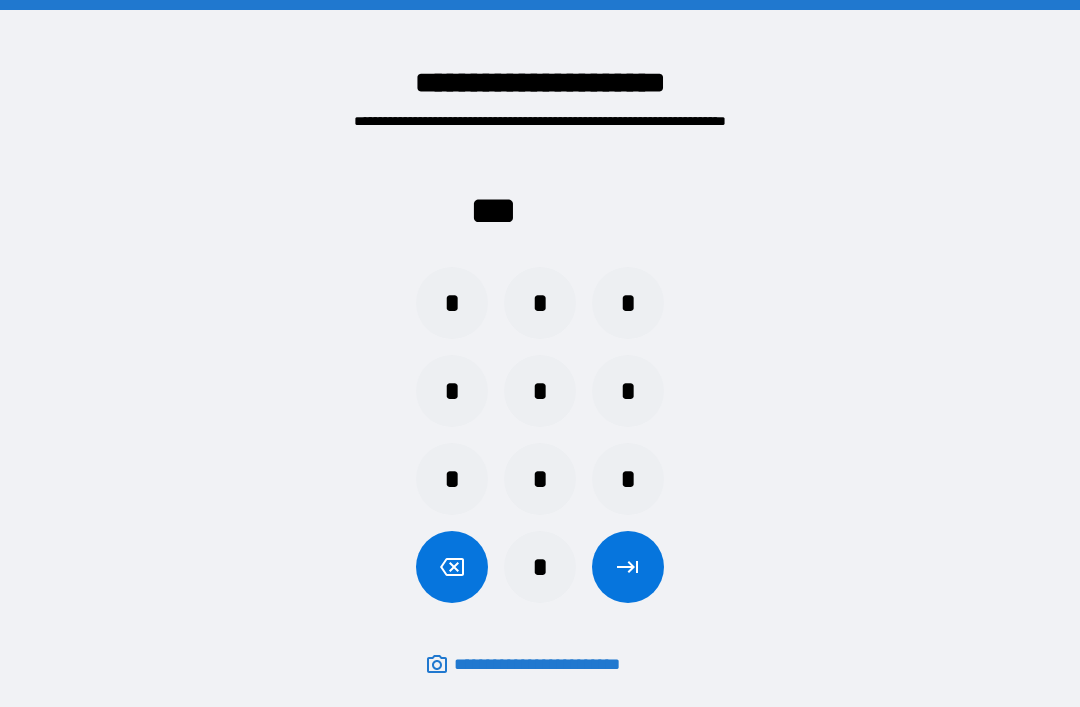 scroll, scrollTop: 64, scrollLeft: 0, axis: vertical 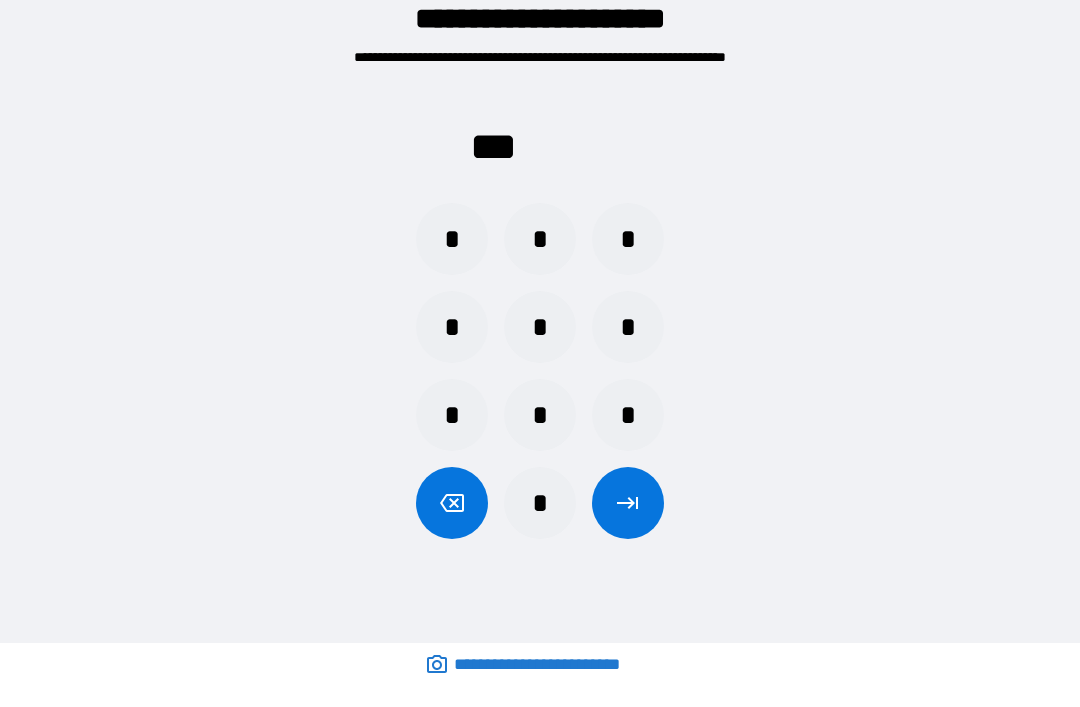click on "*" at bounding box center [452, 239] 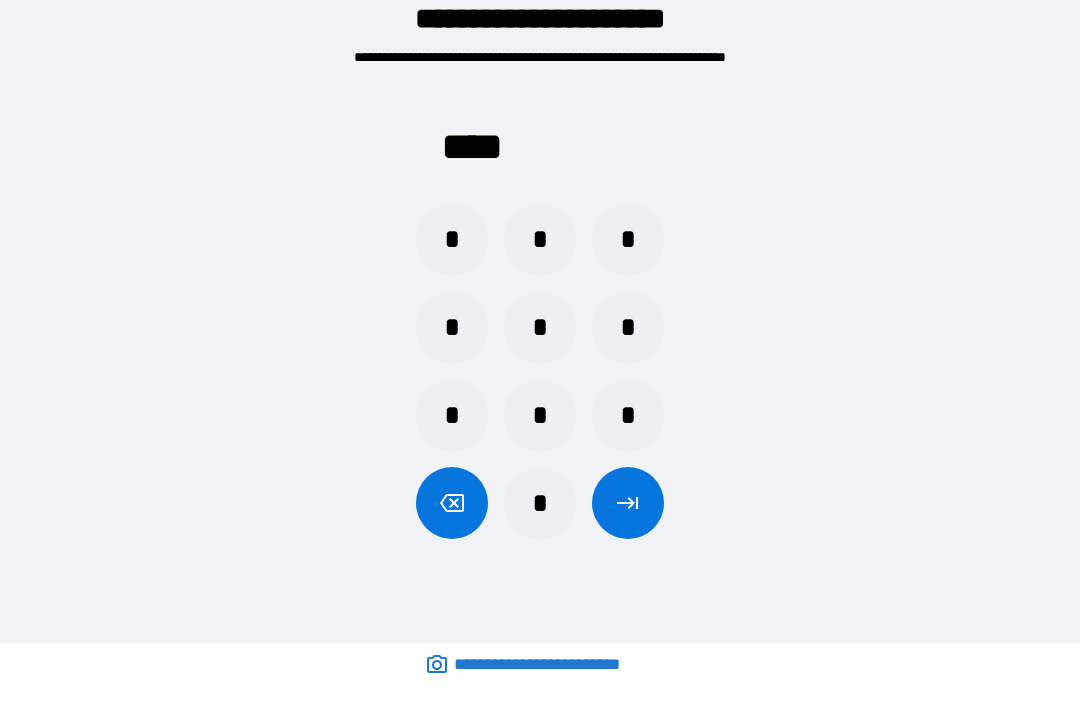 click 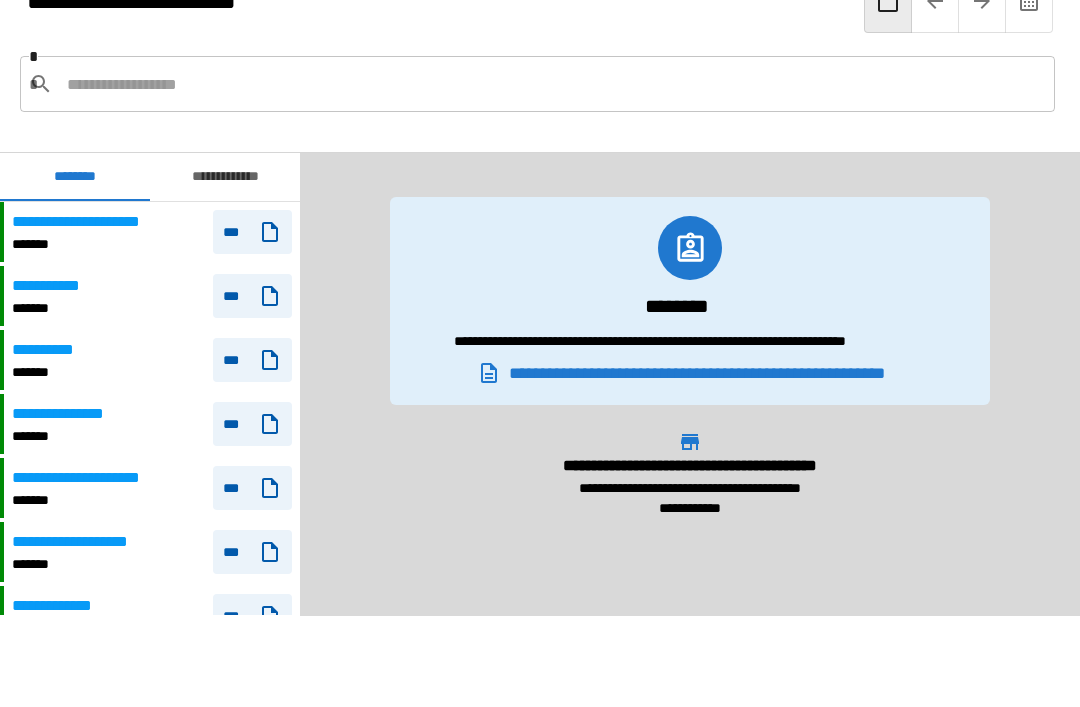 scroll, scrollTop: 2100, scrollLeft: 0, axis: vertical 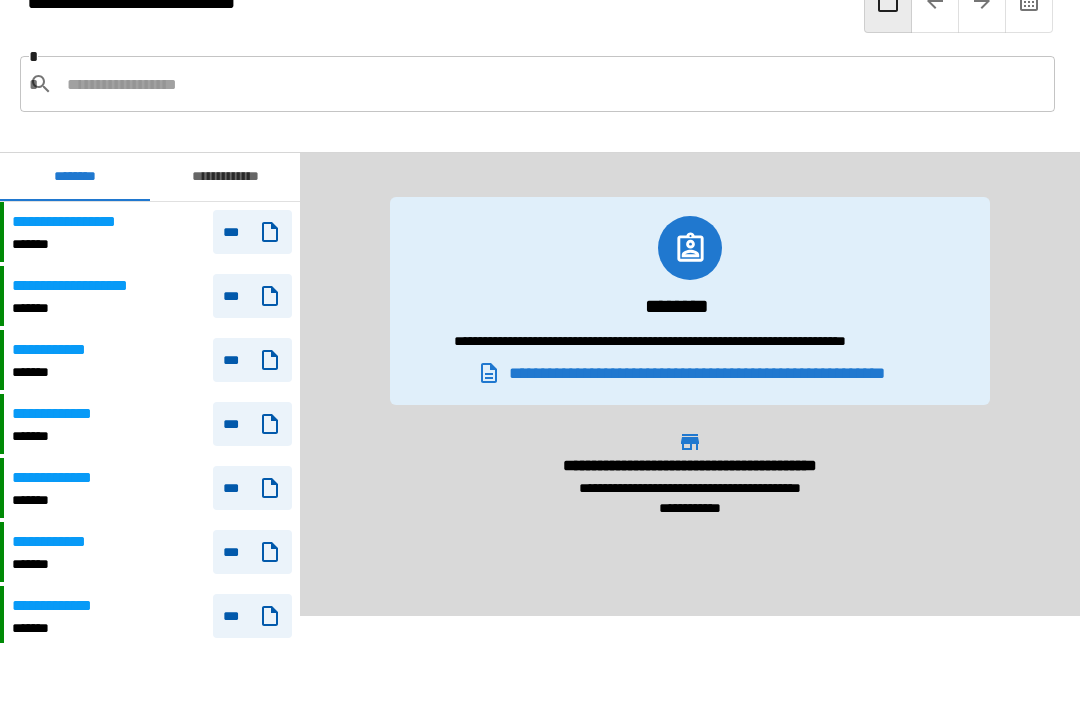 click on "**********" at bounding box center (62, 414) 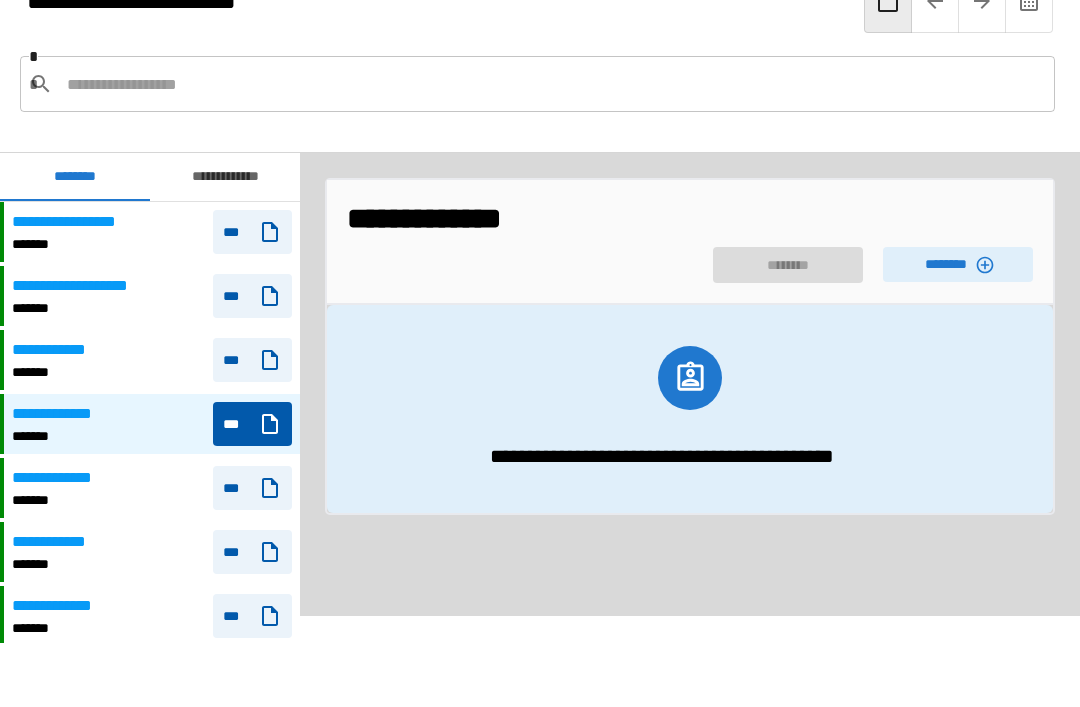 click on "********" at bounding box center [958, 264] 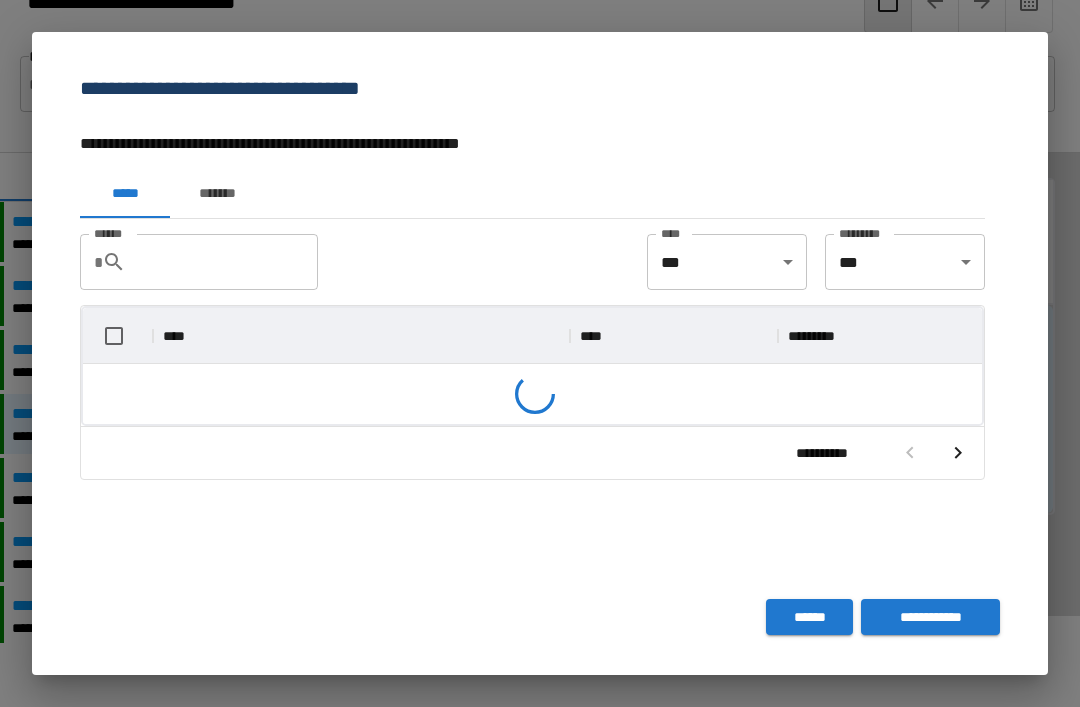 scroll, scrollTop: 116, scrollLeft: 899, axis: both 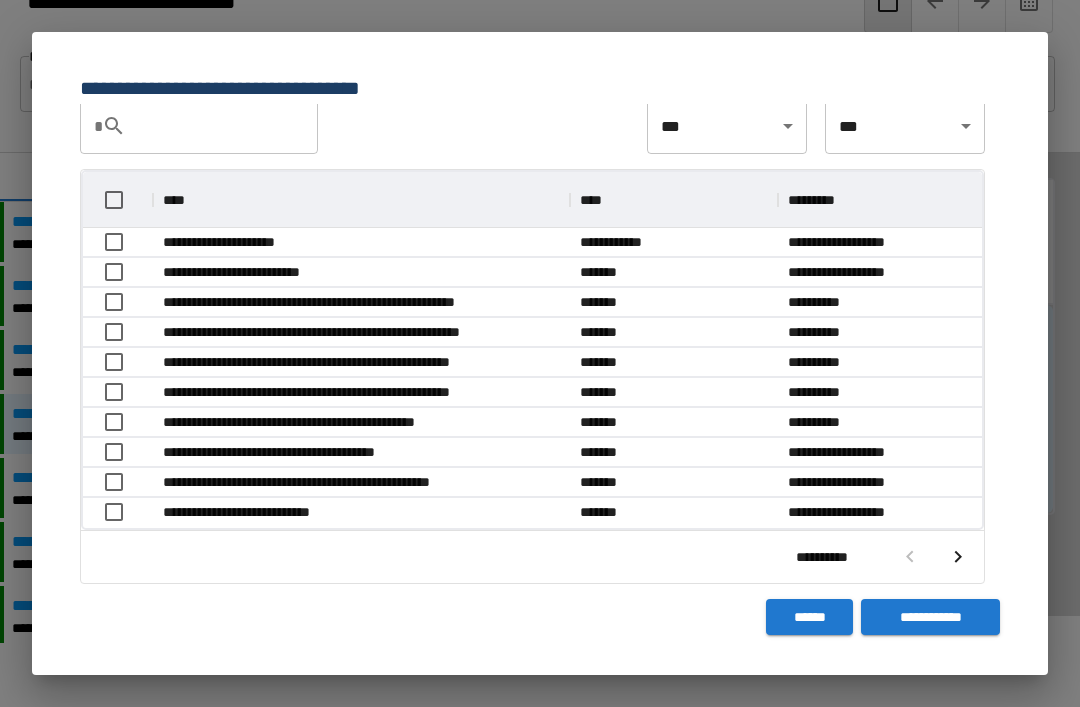 click 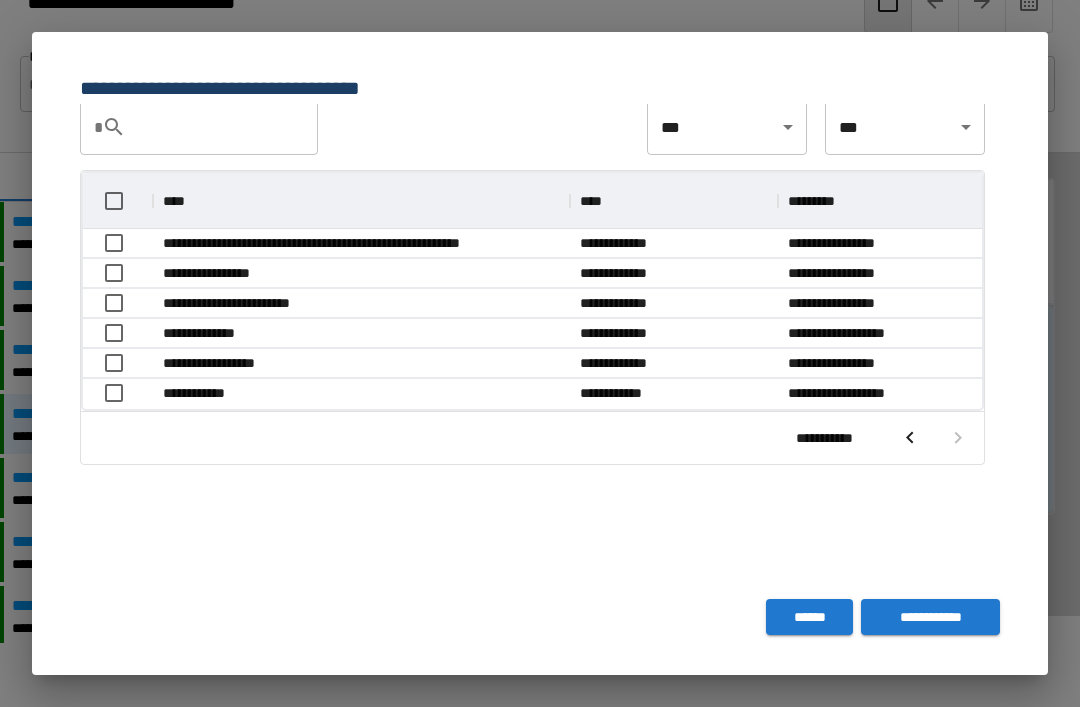 scroll, scrollTop: 116, scrollLeft: 899, axis: both 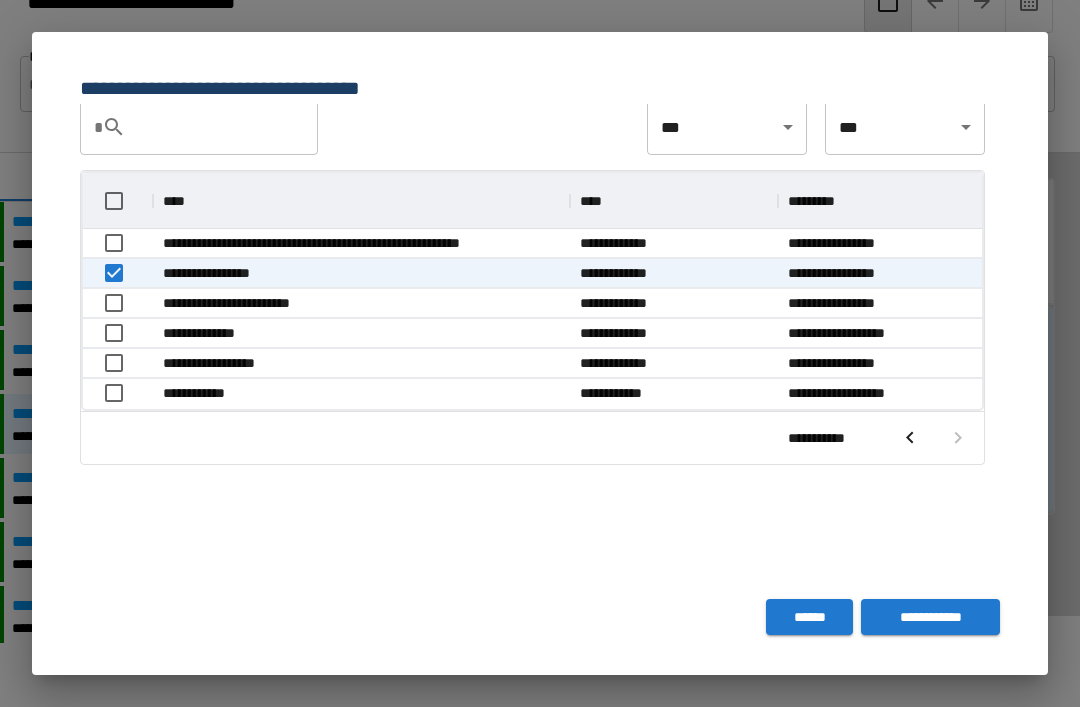 click on "**********" at bounding box center (930, 617) 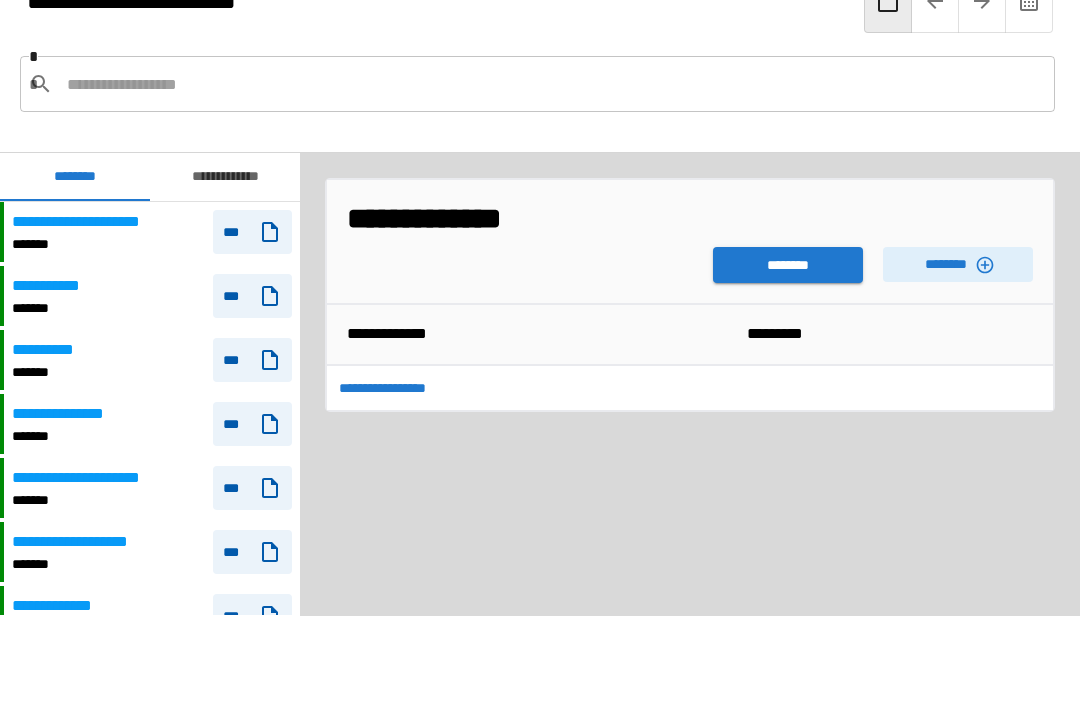 scroll, scrollTop: 2100, scrollLeft: 0, axis: vertical 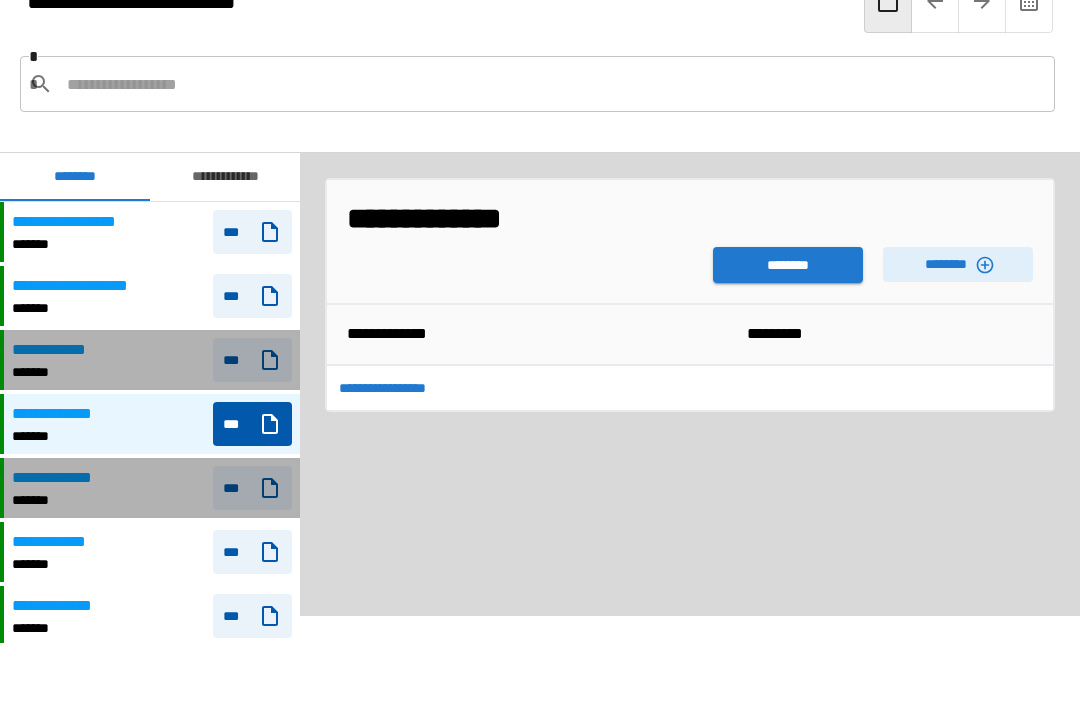 click on "**********" at bounding box center [150, 680] 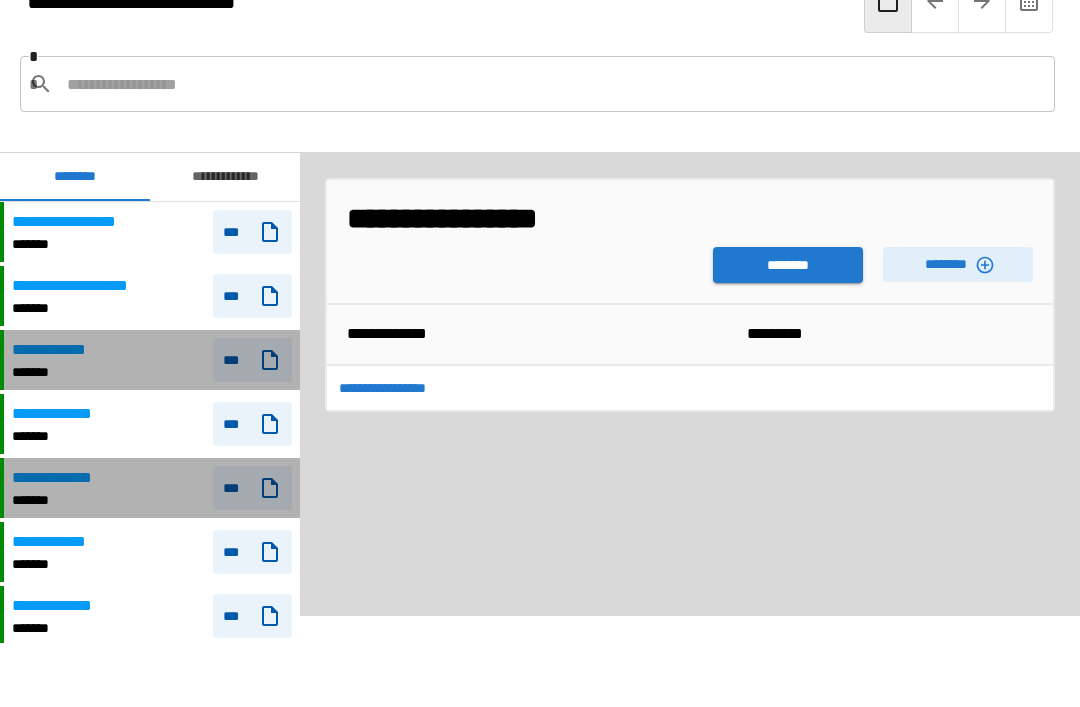 click on "**********" at bounding box center (152, 360) 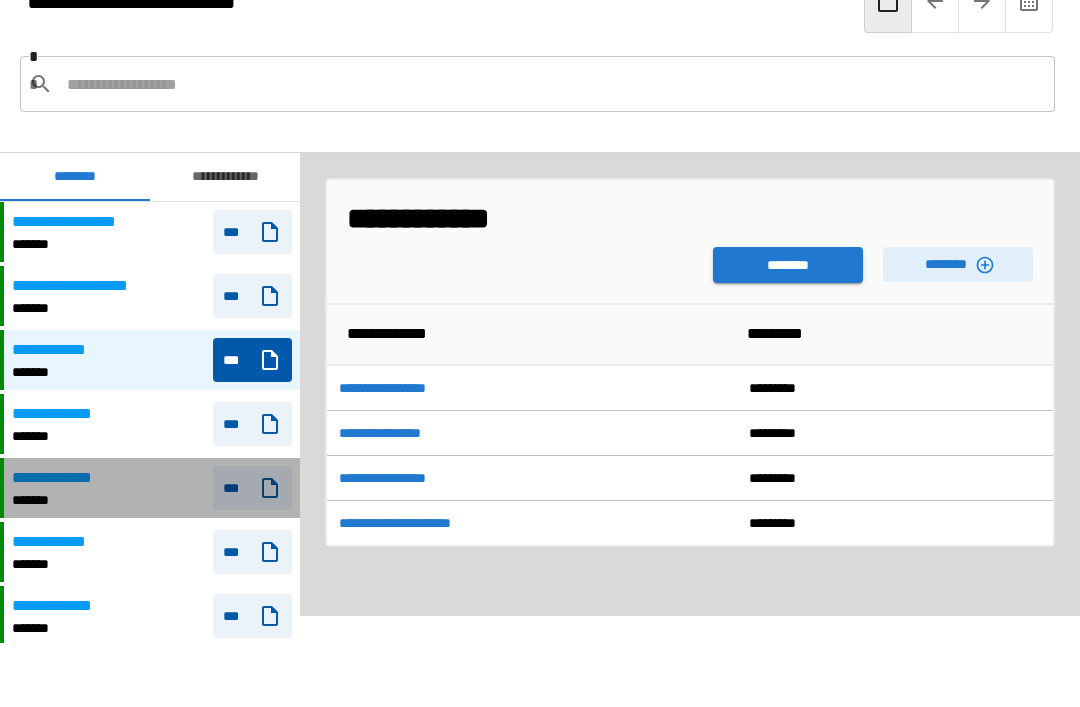 click on "**********" at bounding box center [152, 488] 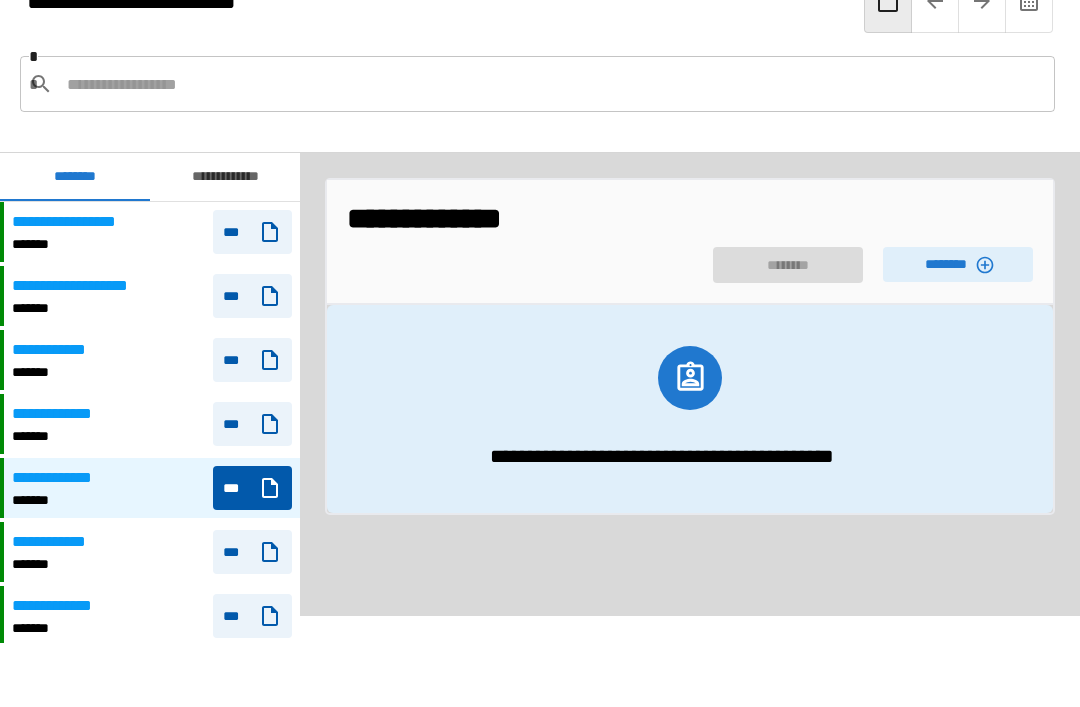 click on "*******" at bounding box center [62, 436] 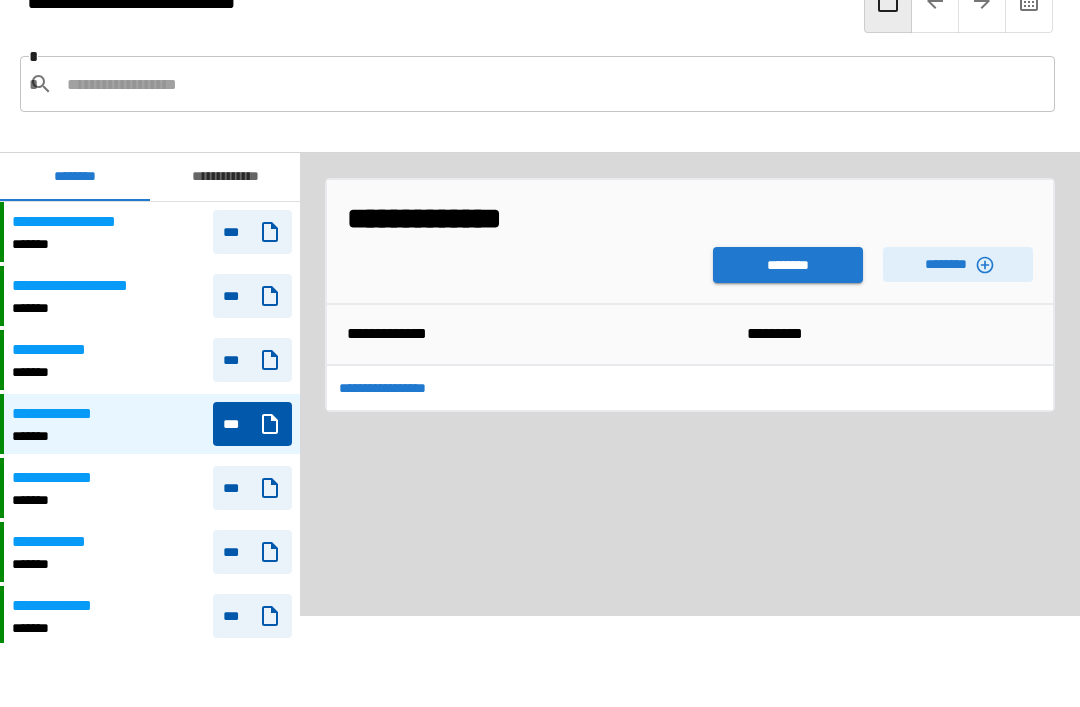 click on "********" at bounding box center [788, 265] 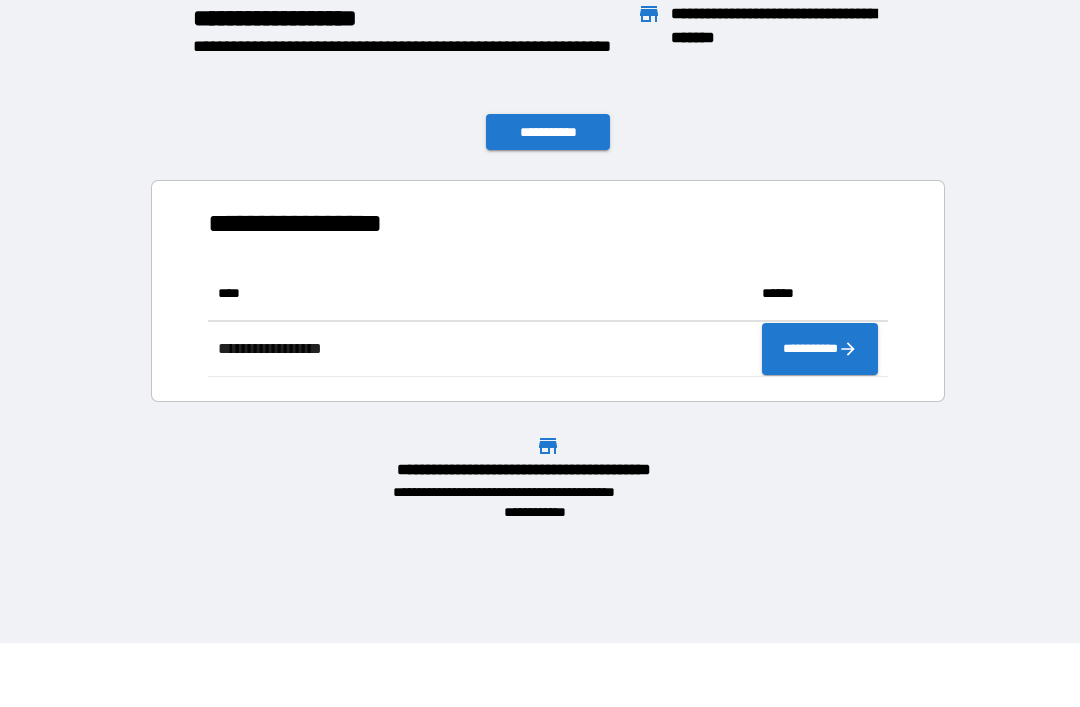 scroll, scrollTop: 1, scrollLeft: 1, axis: both 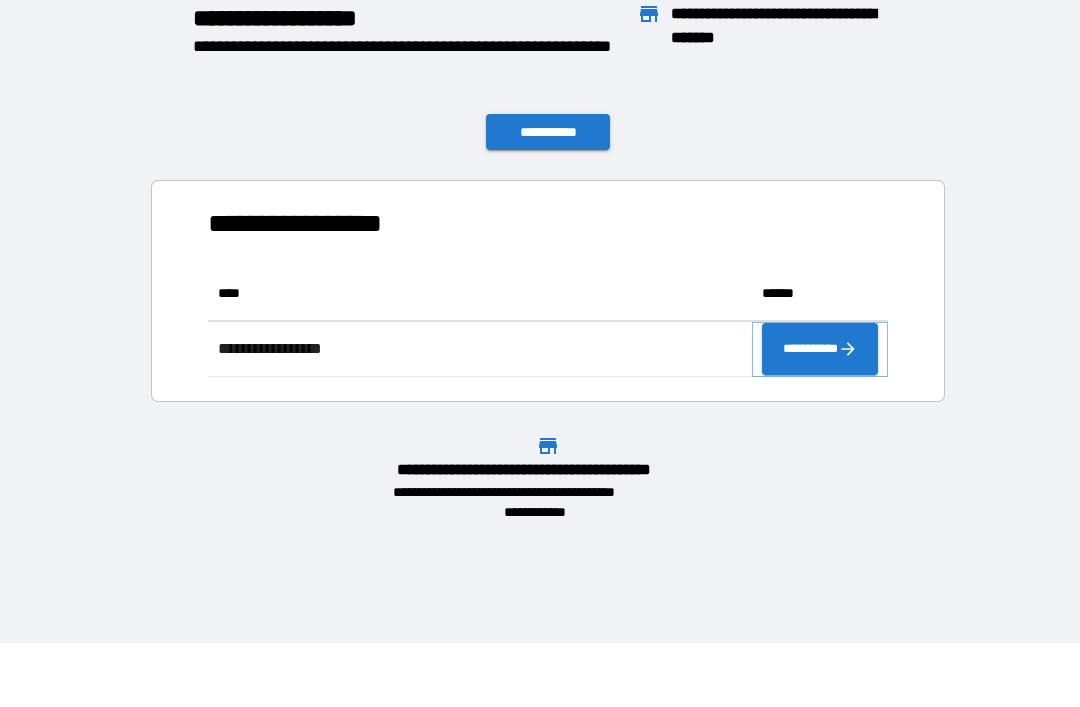 click on "**********" at bounding box center [820, 349] 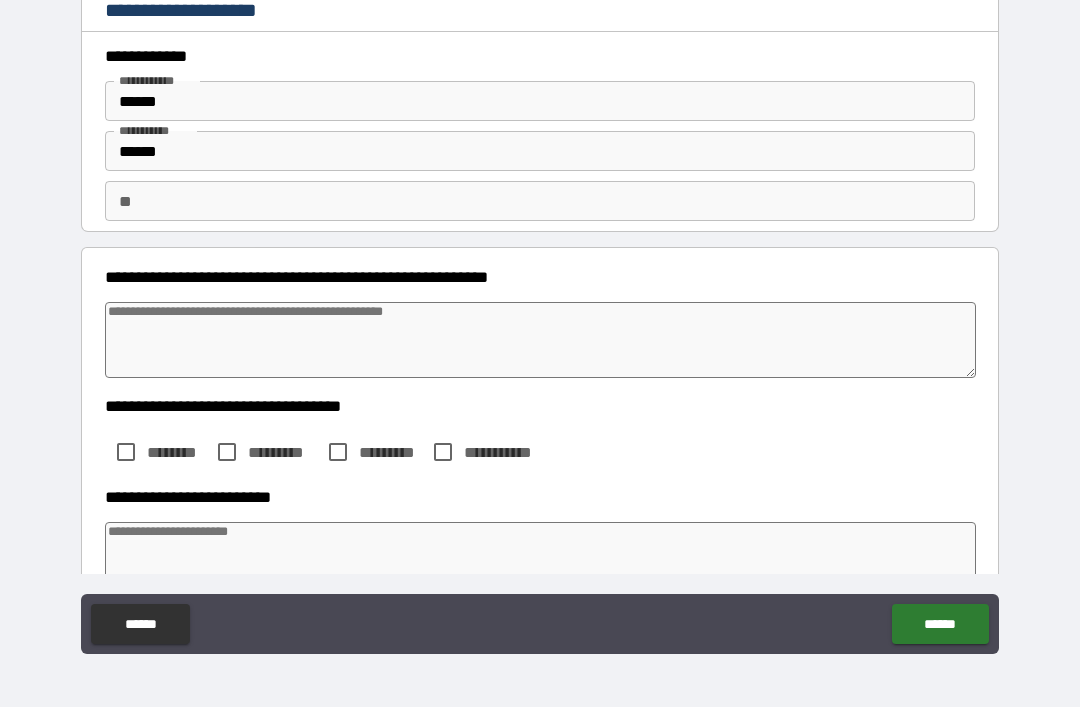 type on "*" 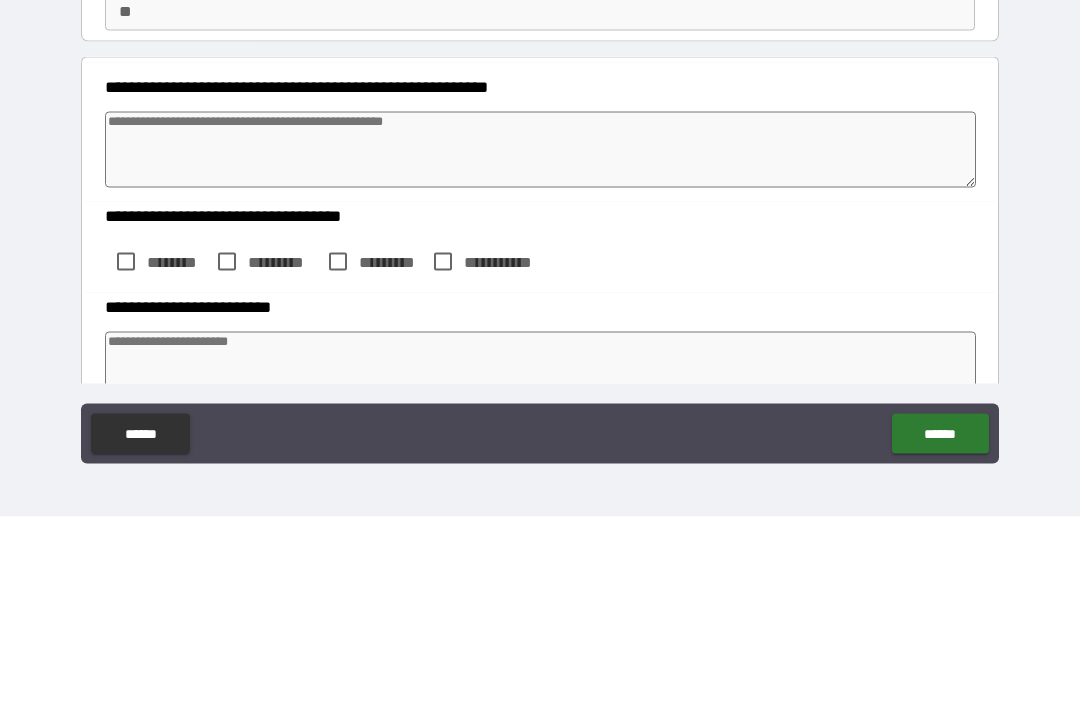 type on "*" 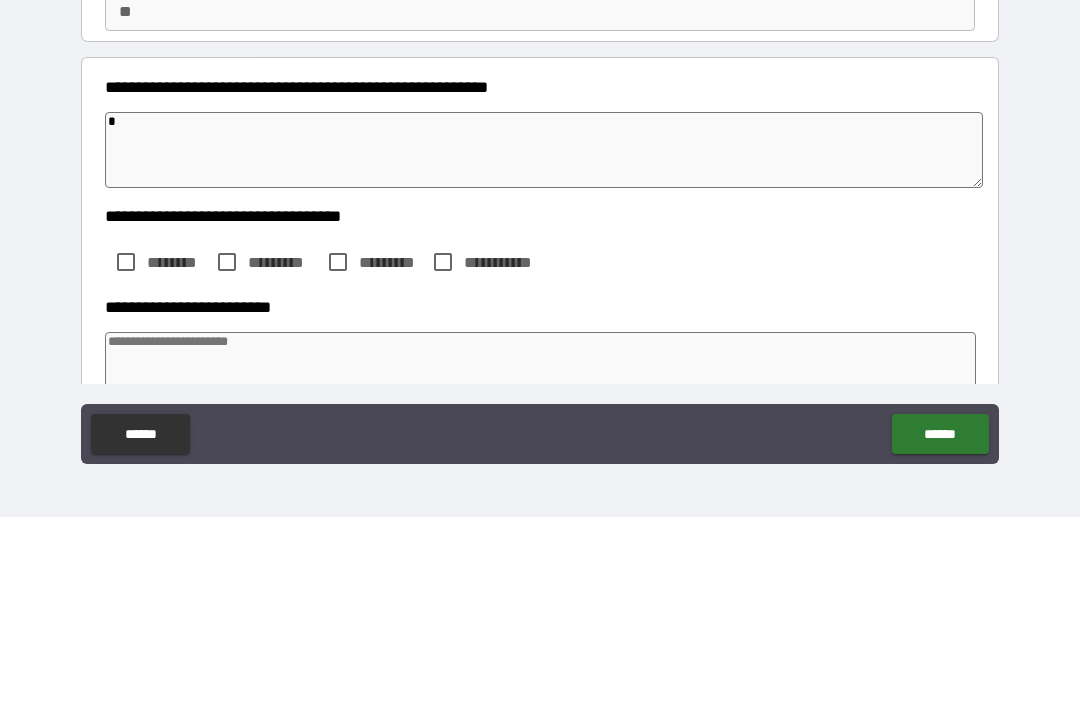 type on "*" 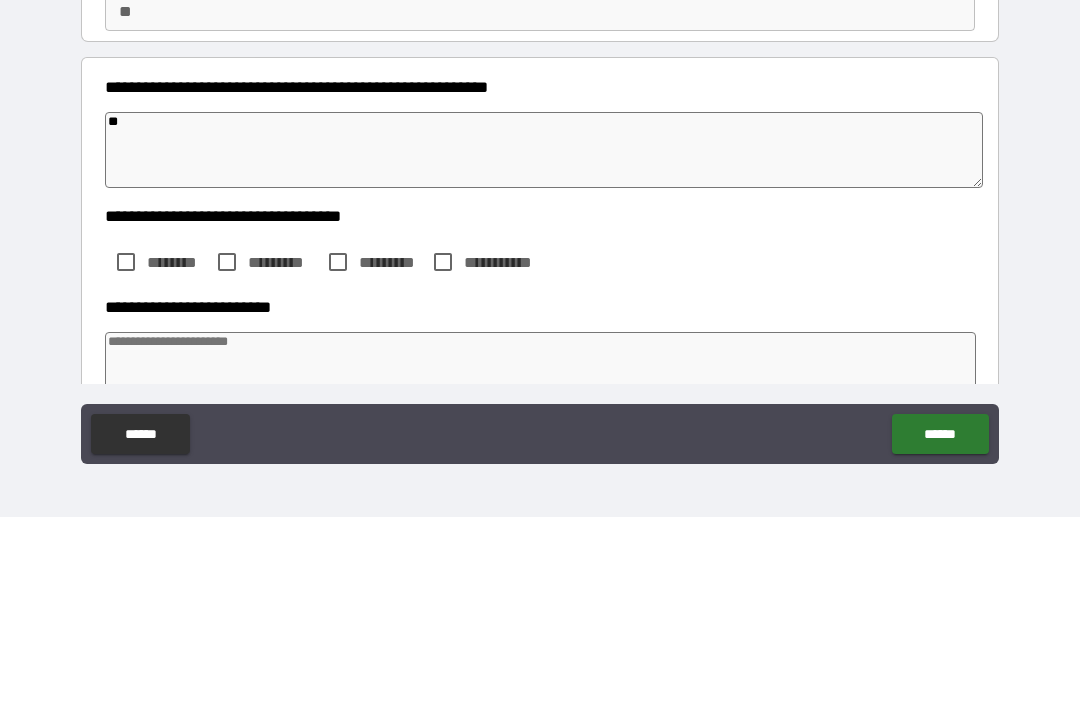 type on "*" 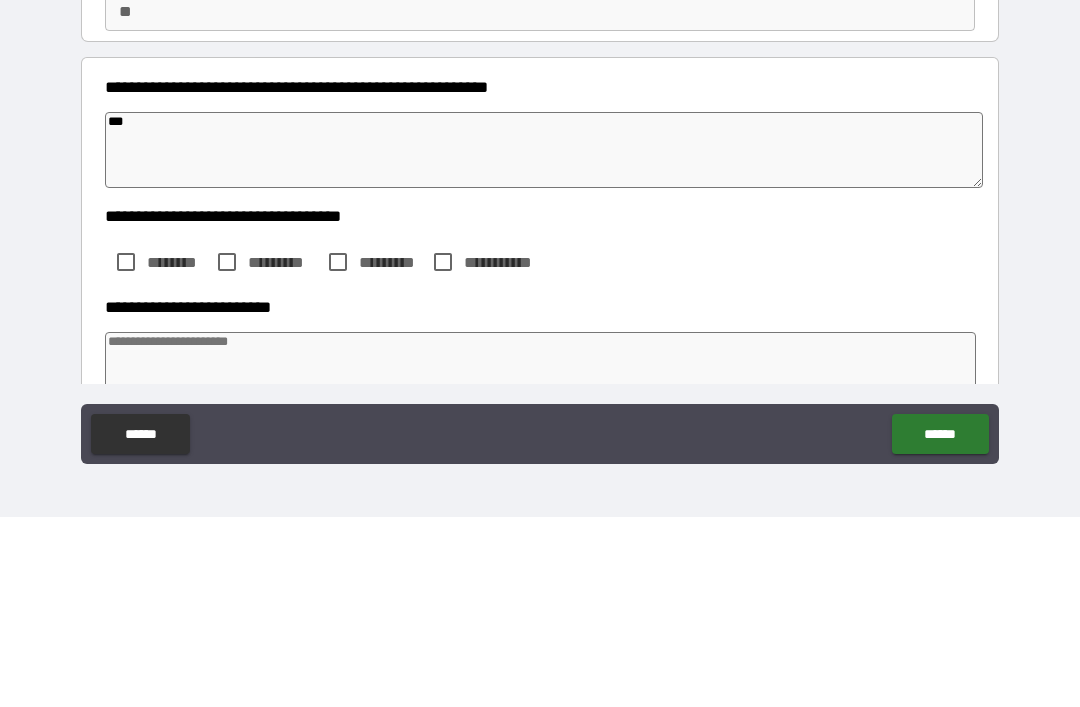 type on "*" 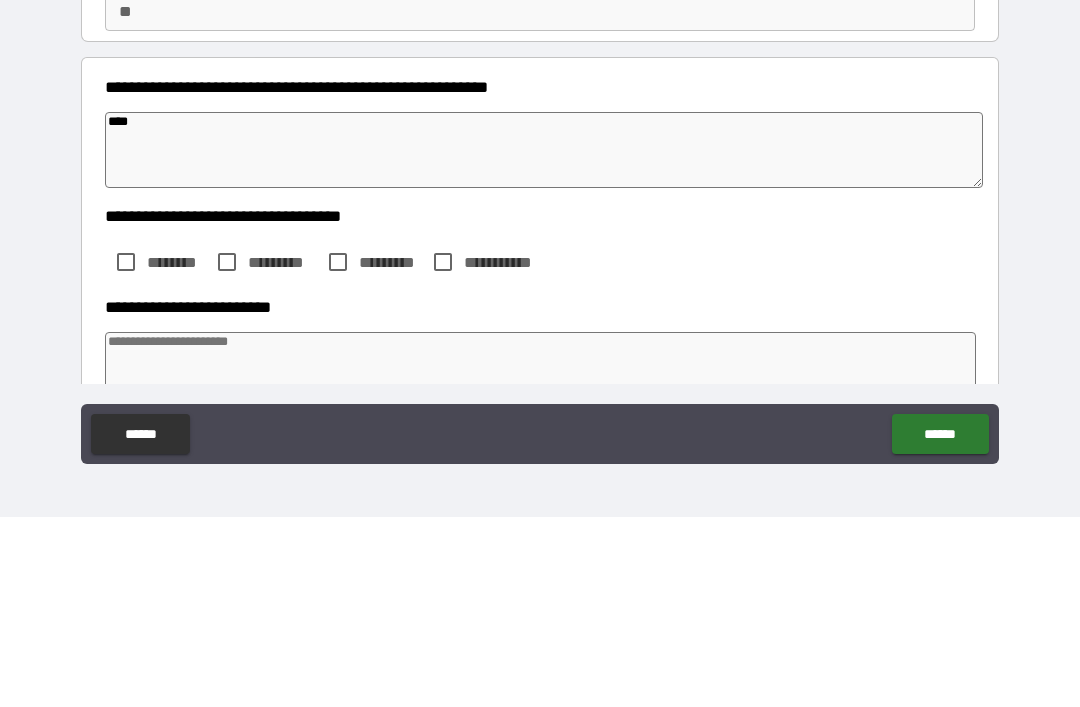 type on "*" 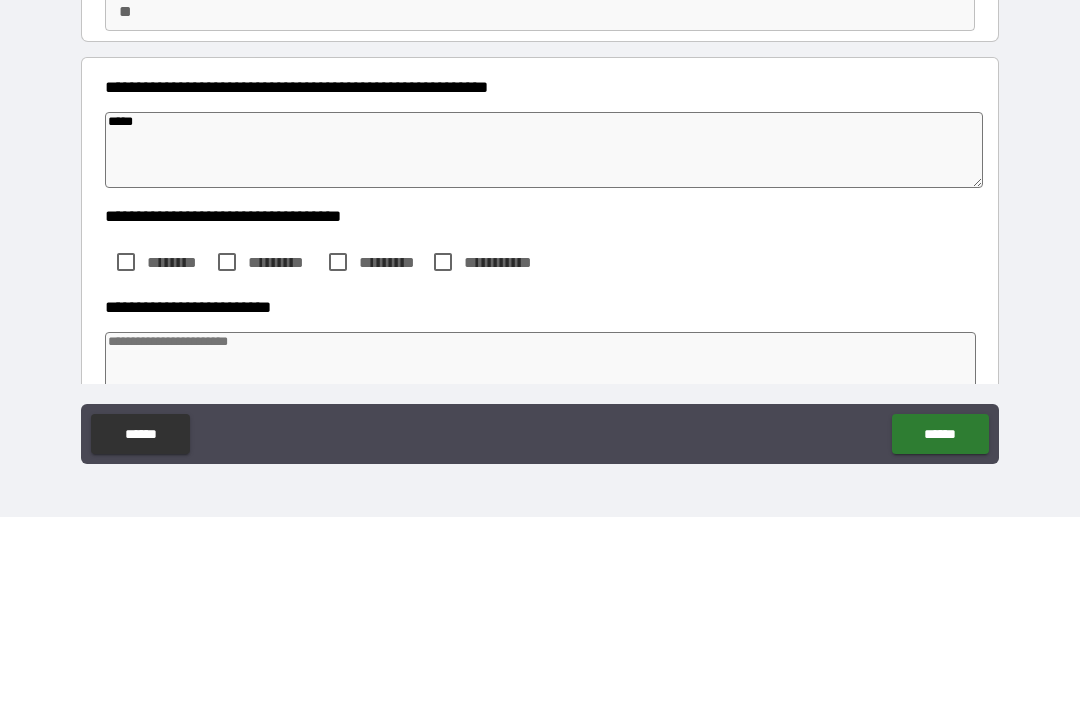 type on "*" 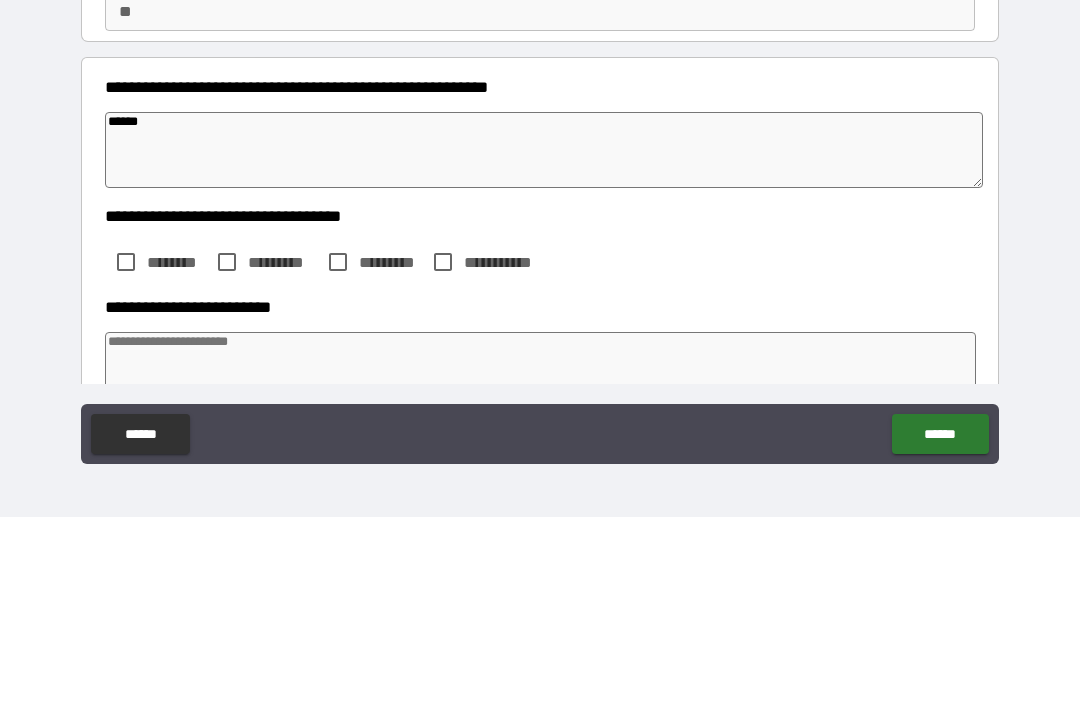 type on "*" 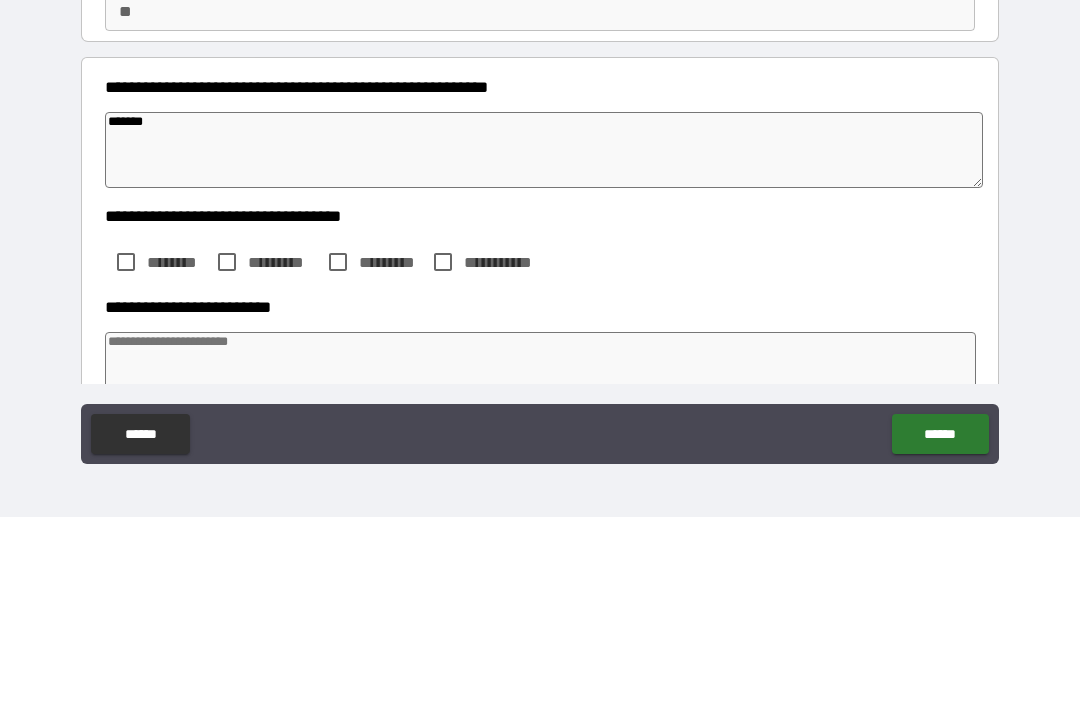 type on "*" 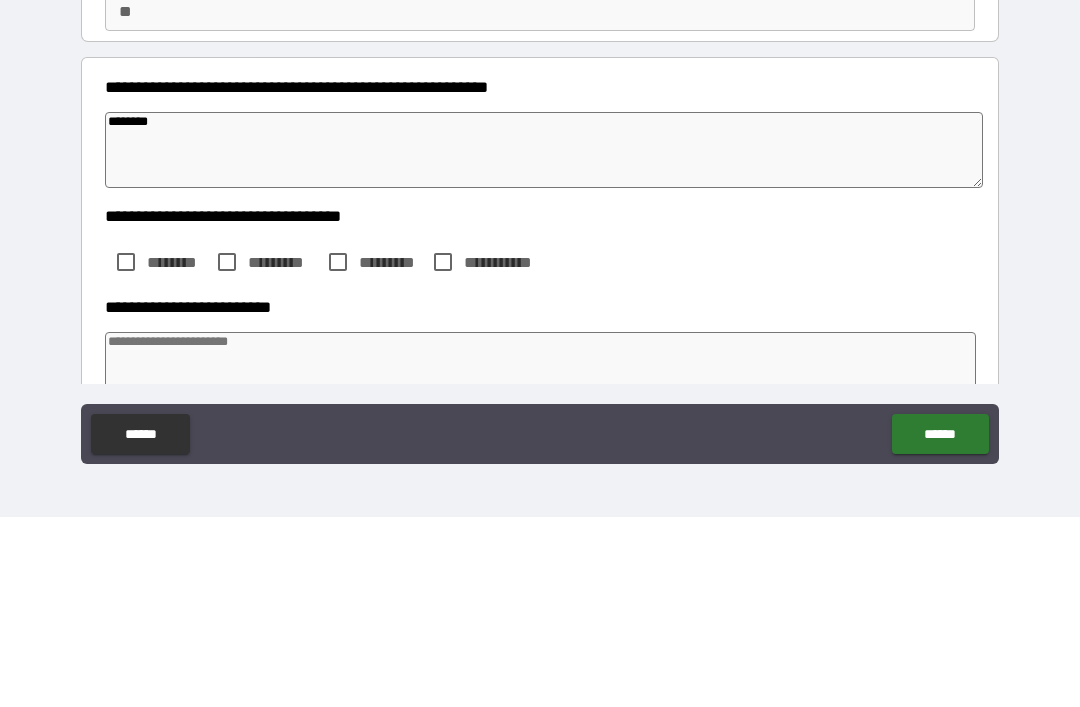 type on "*" 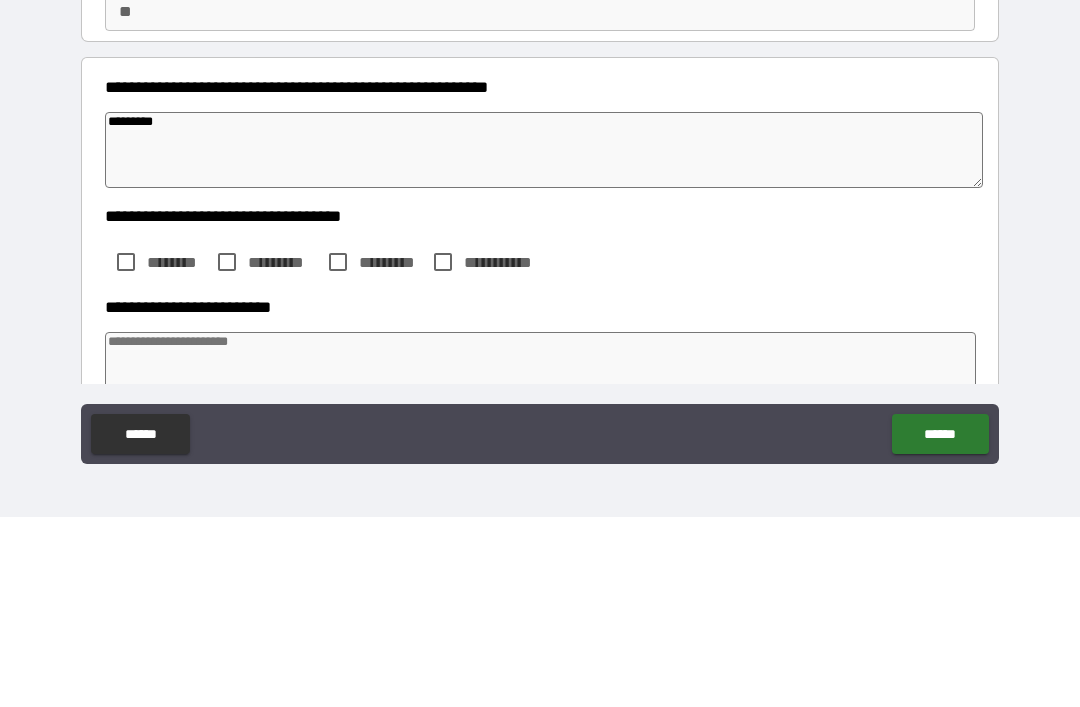 type on "*" 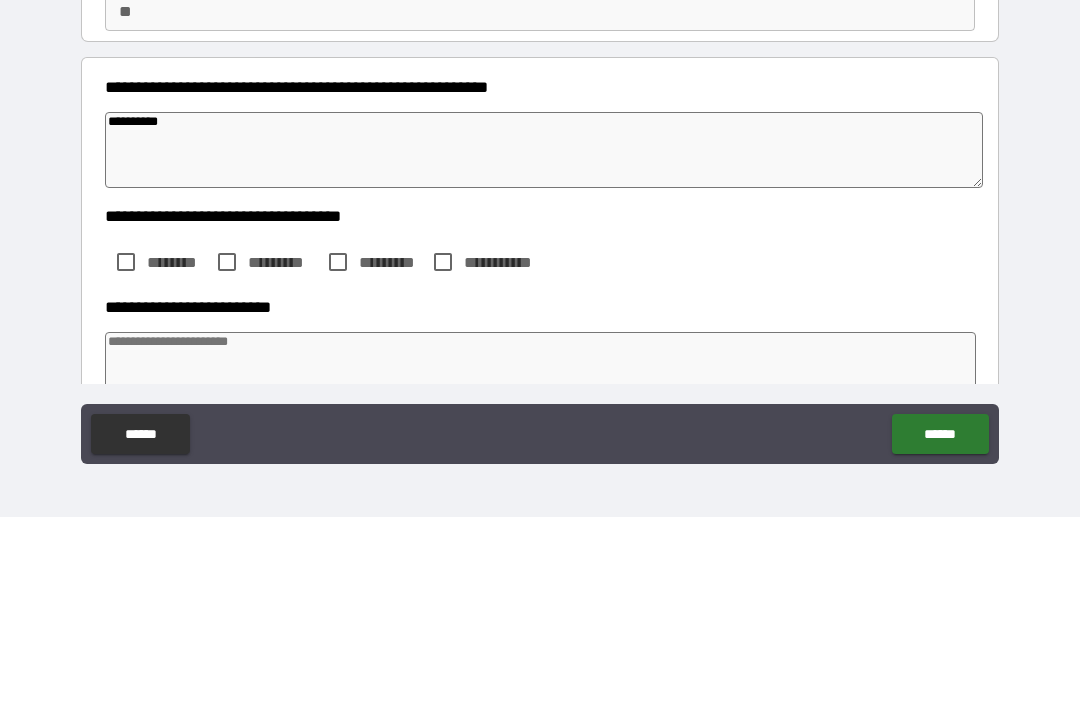 type on "*" 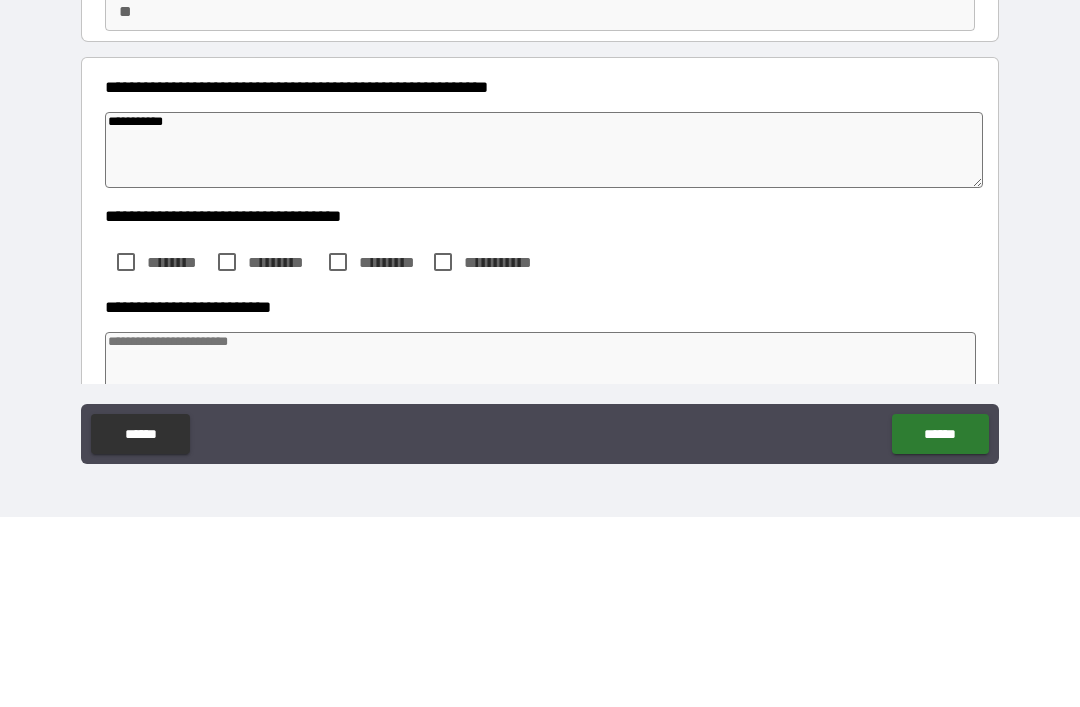 type on "*" 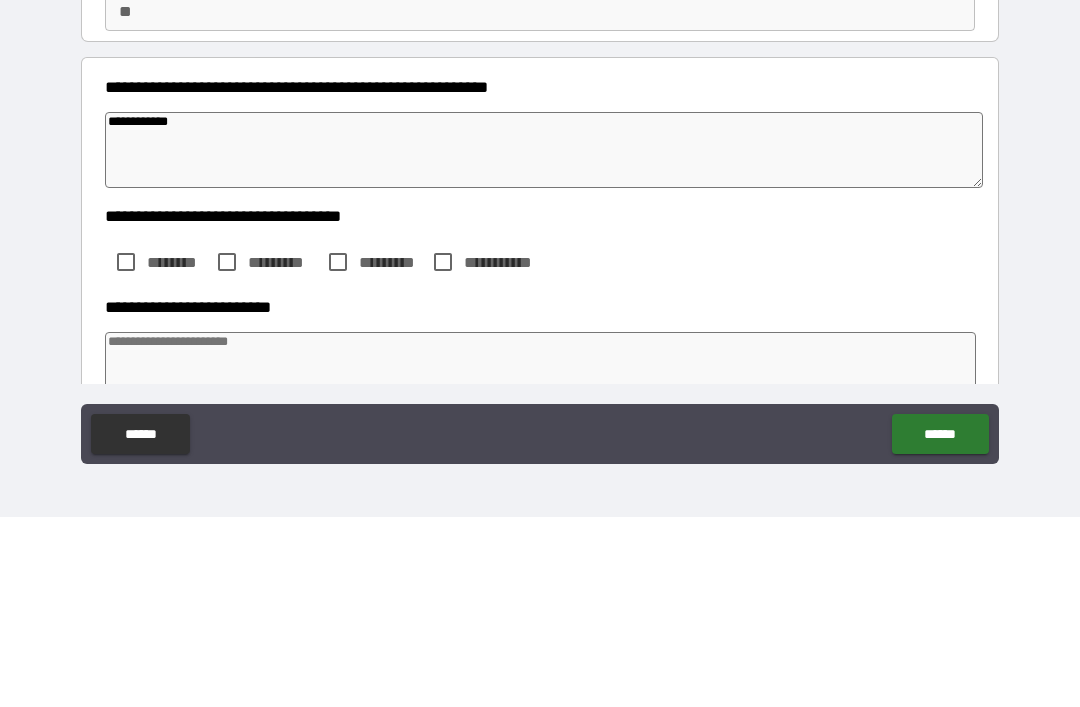 type on "*" 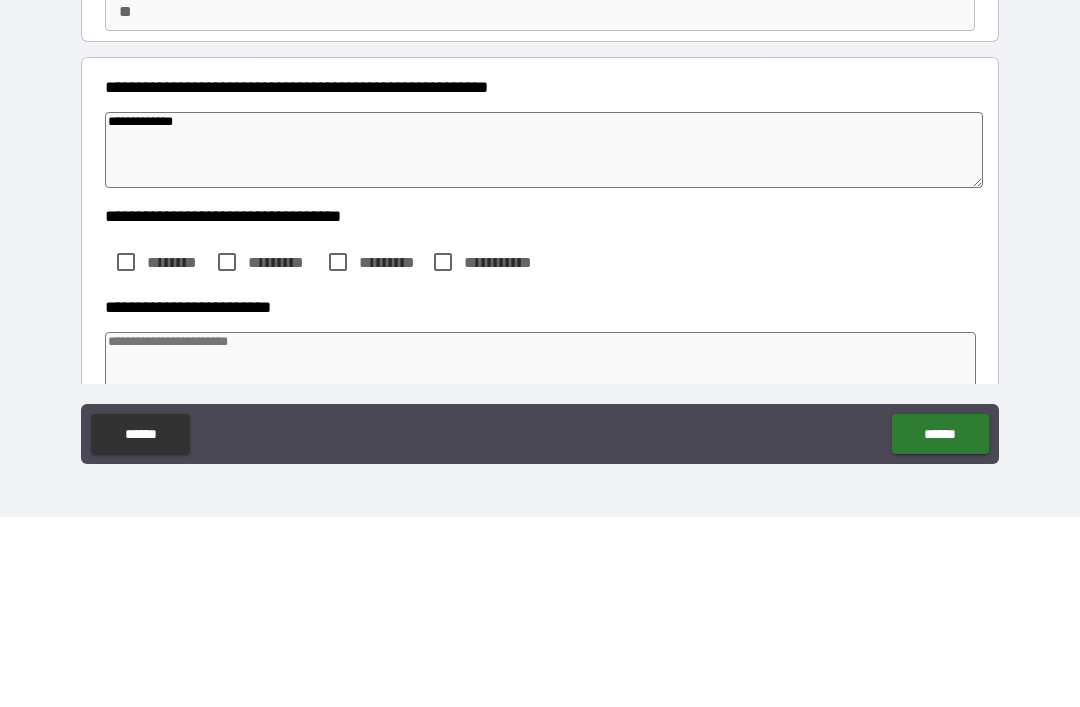 type on "*" 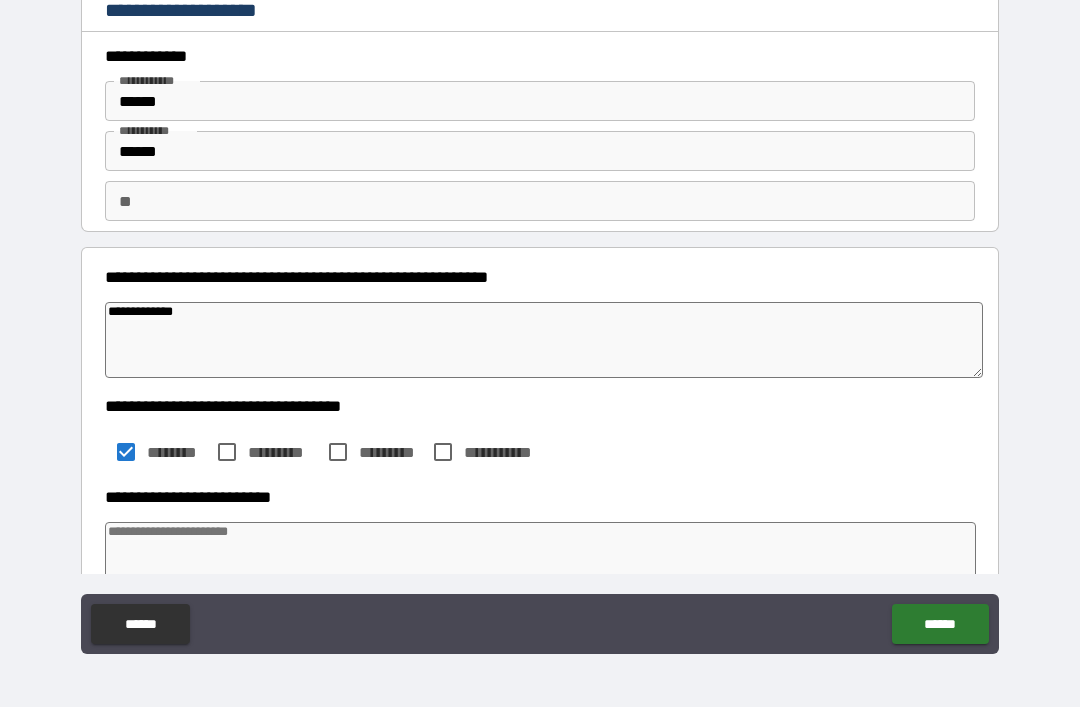 type on "*" 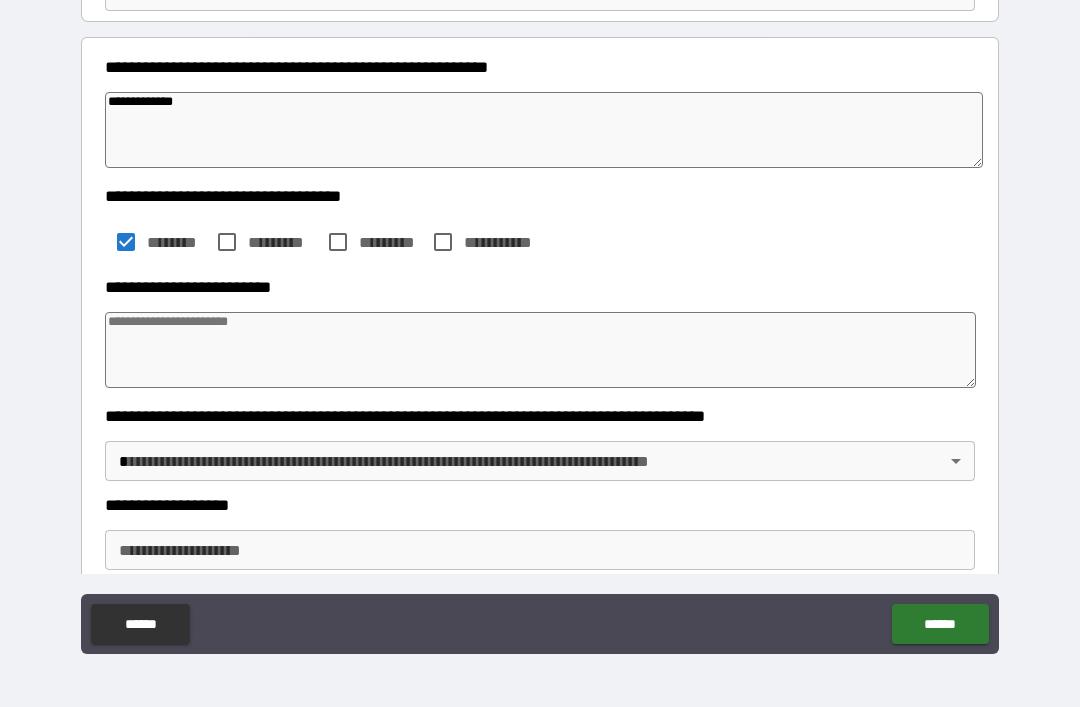 scroll, scrollTop: 211, scrollLeft: 0, axis: vertical 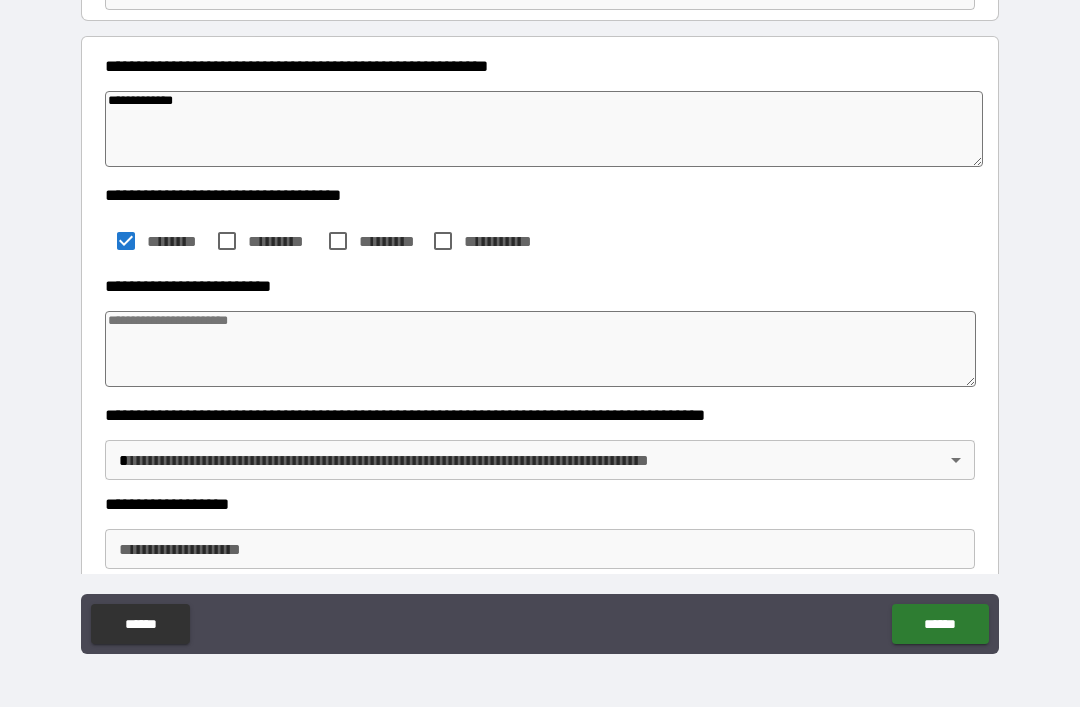 click at bounding box center (540, 349) 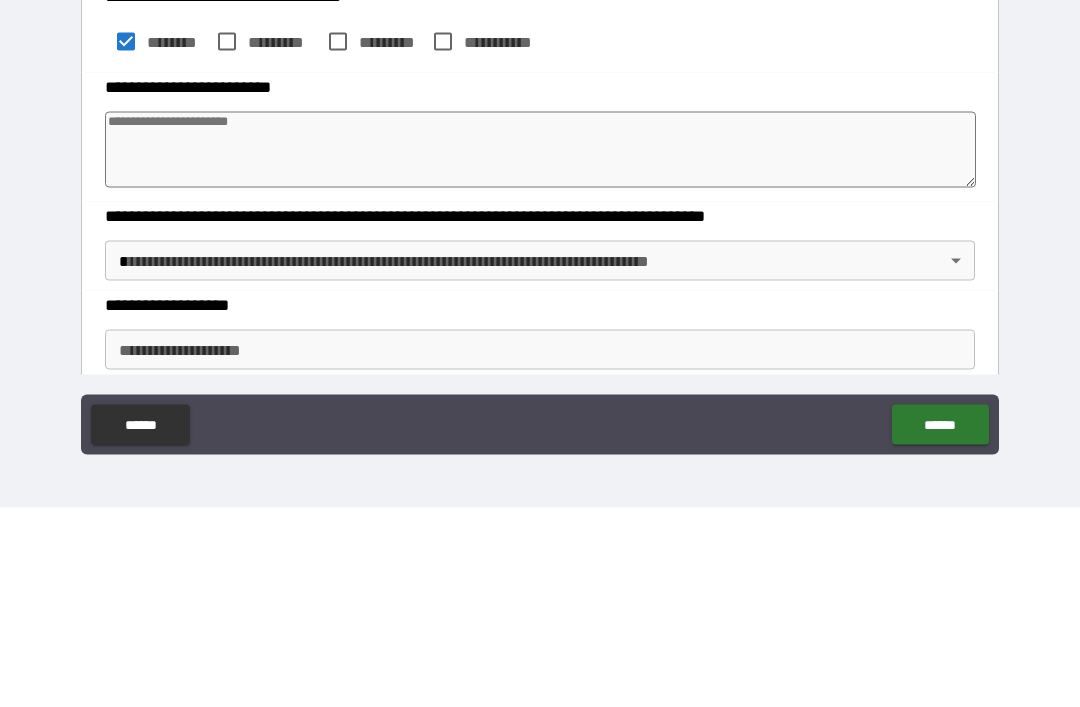 type on "*" 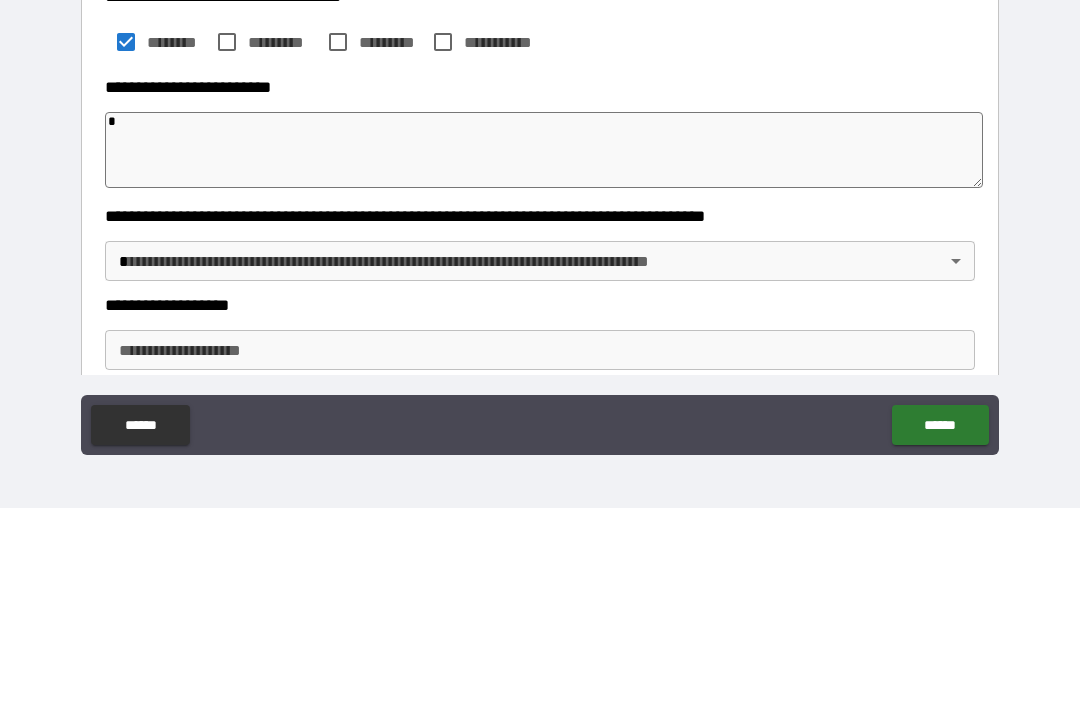 type on "*" 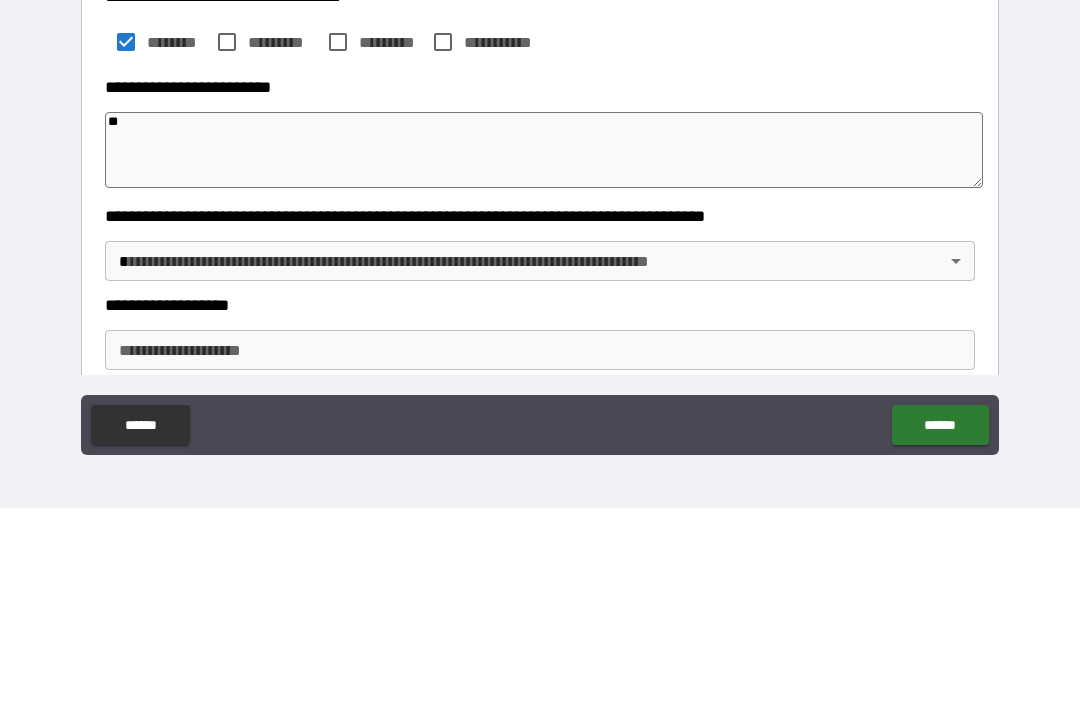 type on "*" 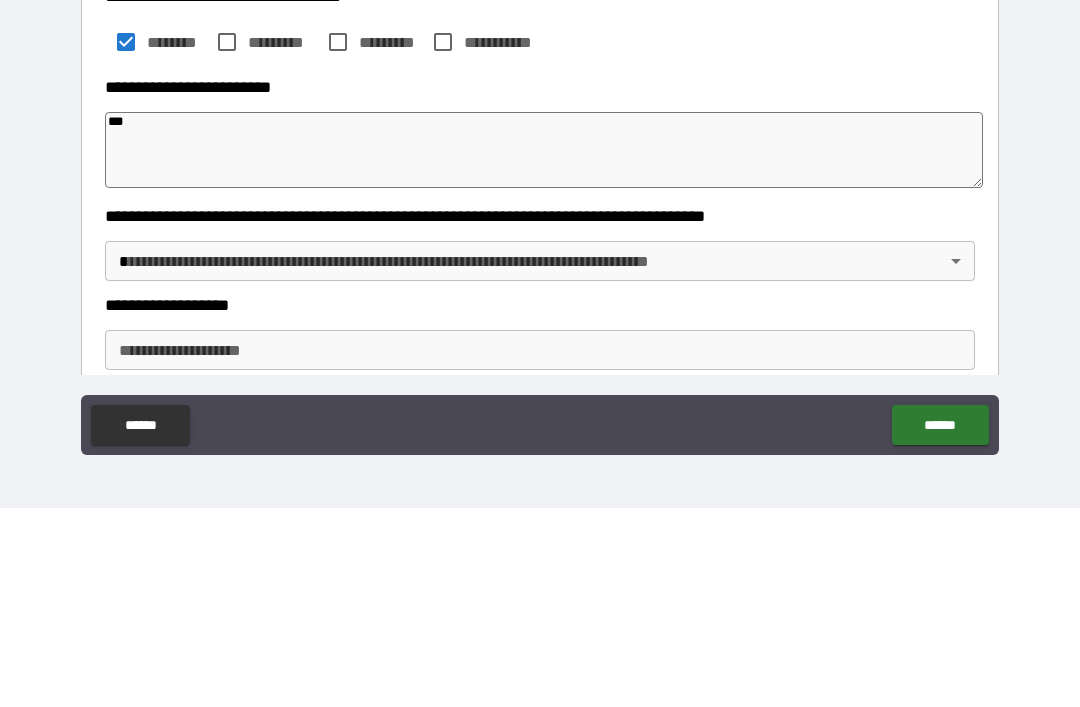 type on "*" 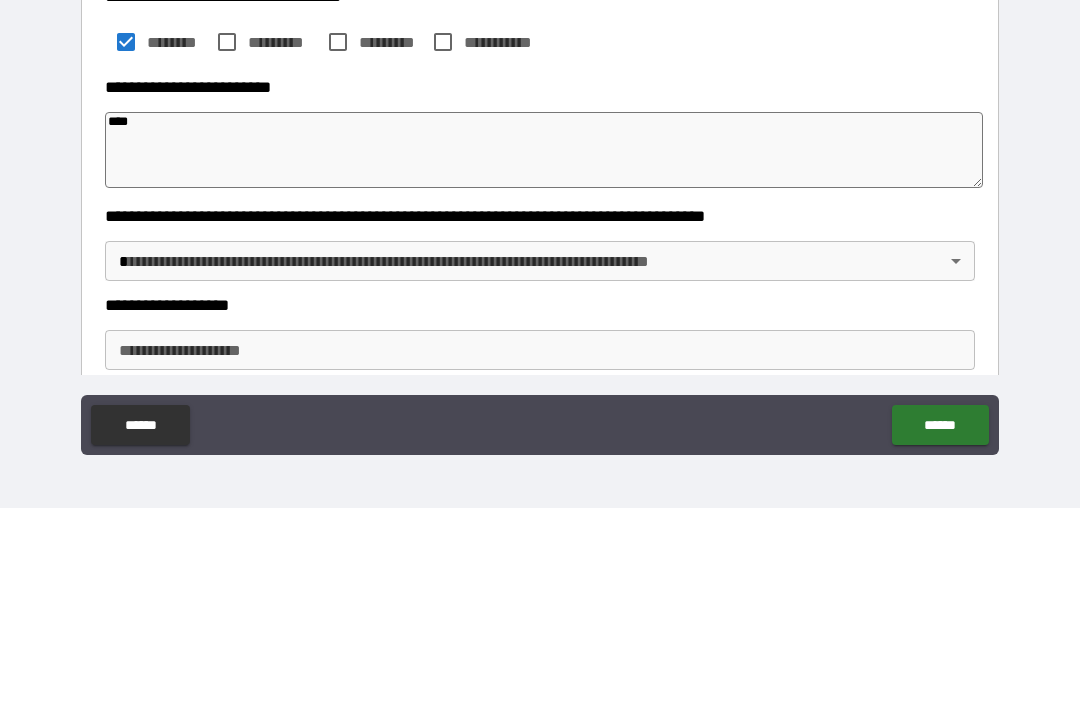 type on "*" 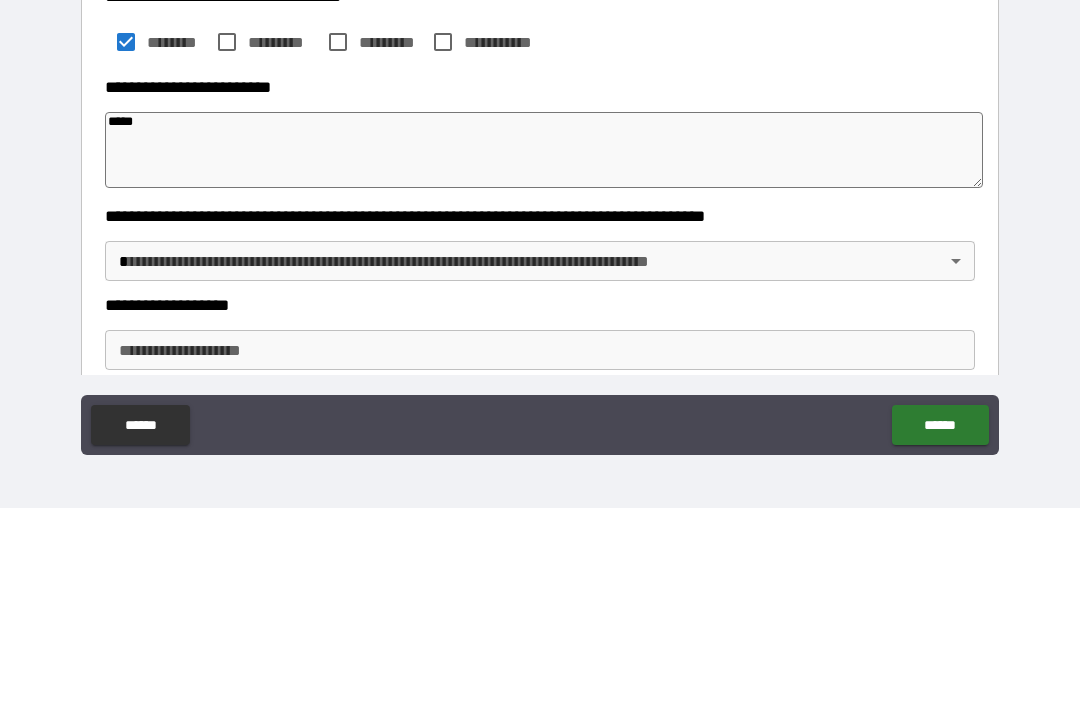 type on "*" 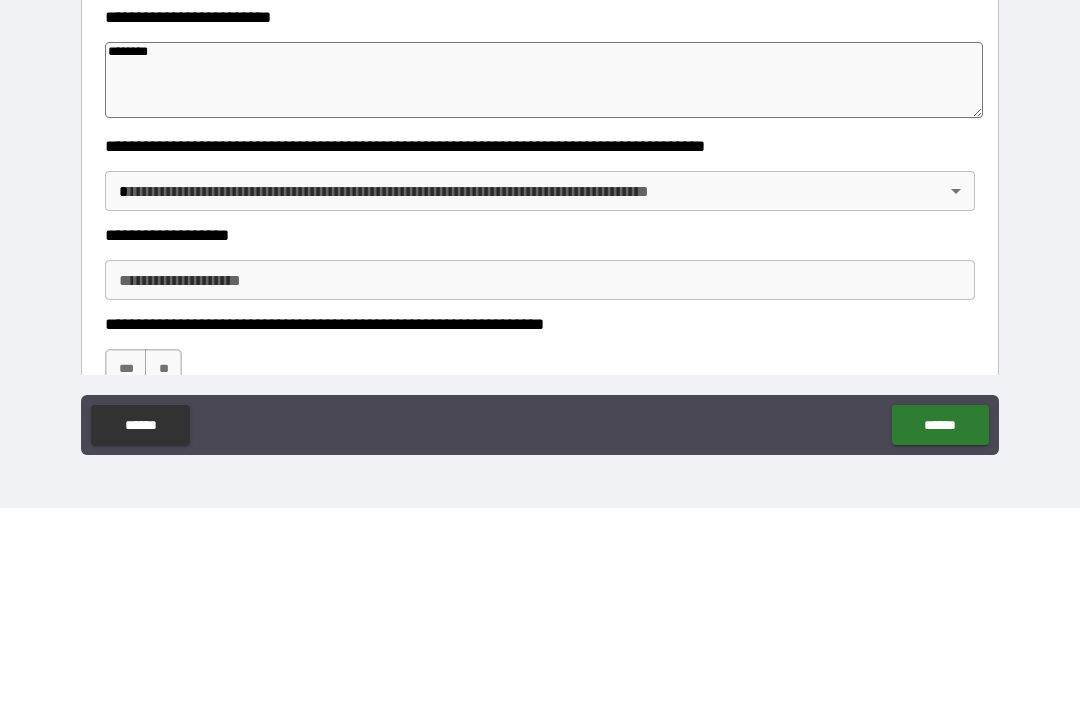 scroll, scrollTop: 294, scrollLeft: 0, axis: vertical 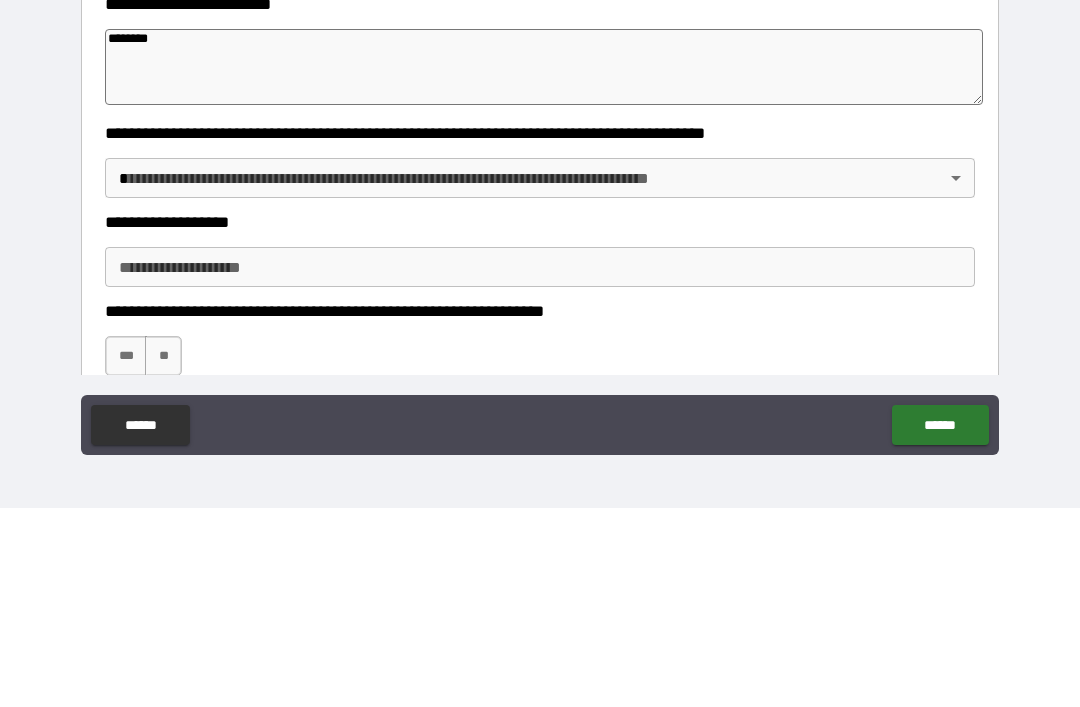 click on "[FIRST] [LAST] [STREET] [CITY] [STATE] [POSTAL_CODE] [COUNTRY] [PHONE] [EMAIL] [SSN] [CREDIT_CARD] [ADDRESS] [BIRTH_DATE]" at bounding box center [540, 321] 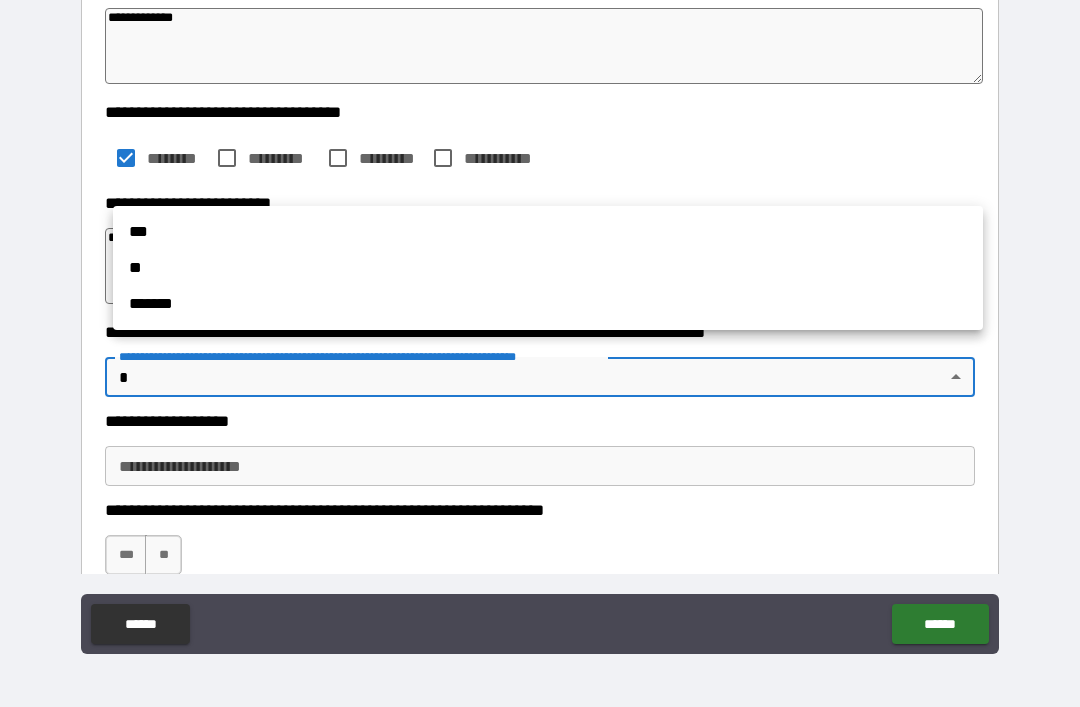 click on "**" at bounding box center (548, 268) 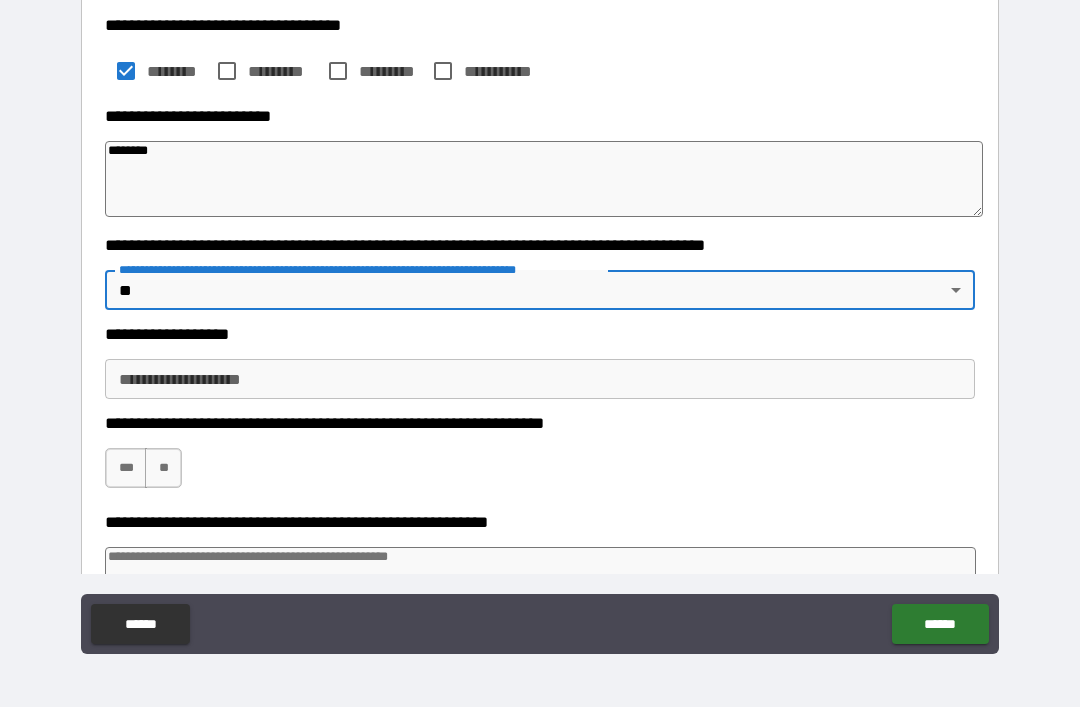scroll, scrollTop: 382, scrollLeft: 0, axis: vertical 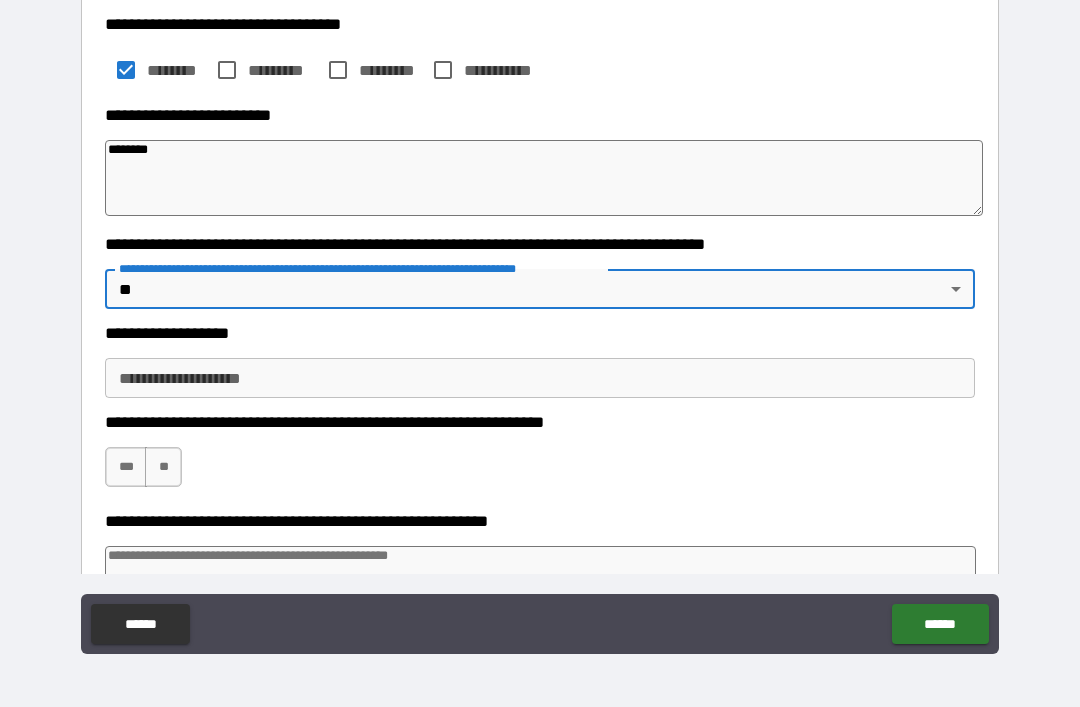 click on "**********" at bounding box center [540, 378] 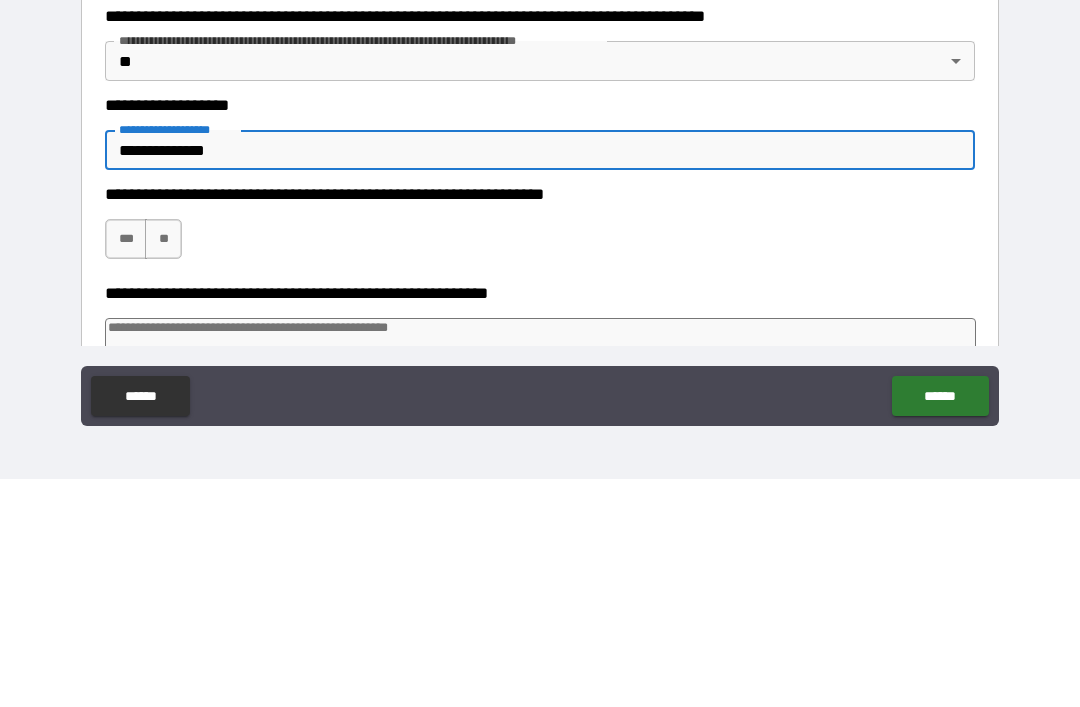click on "***" at bounding box center (126, 467) 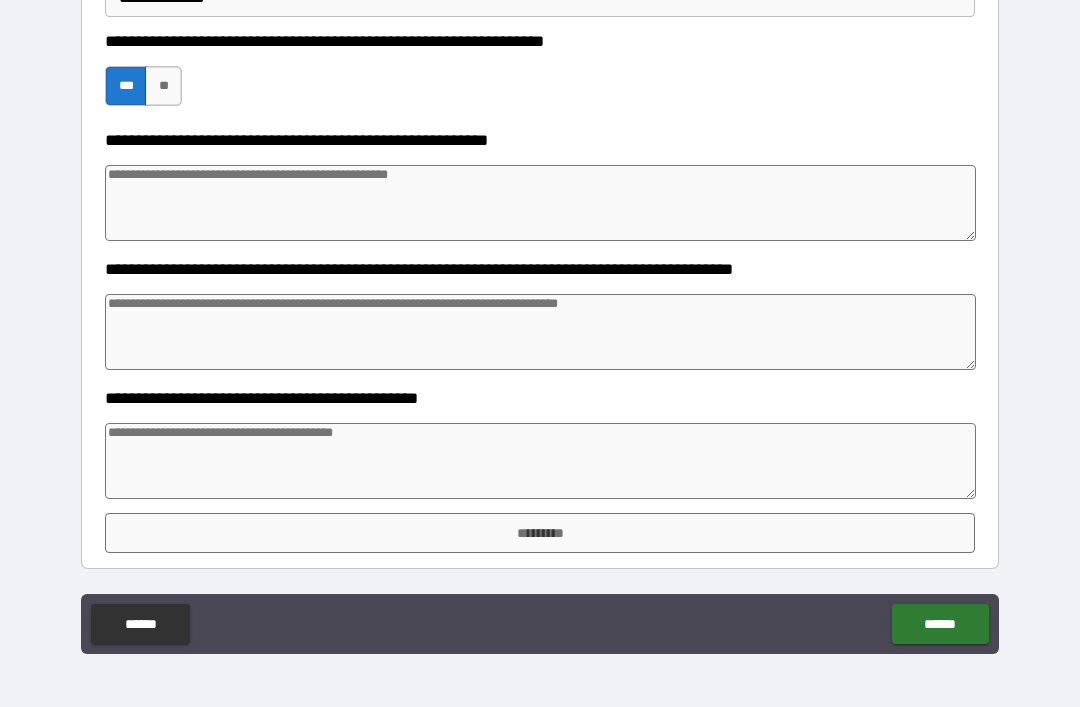 scroll, scrollTop: 763, scrollLeft: 0, axis: vertical 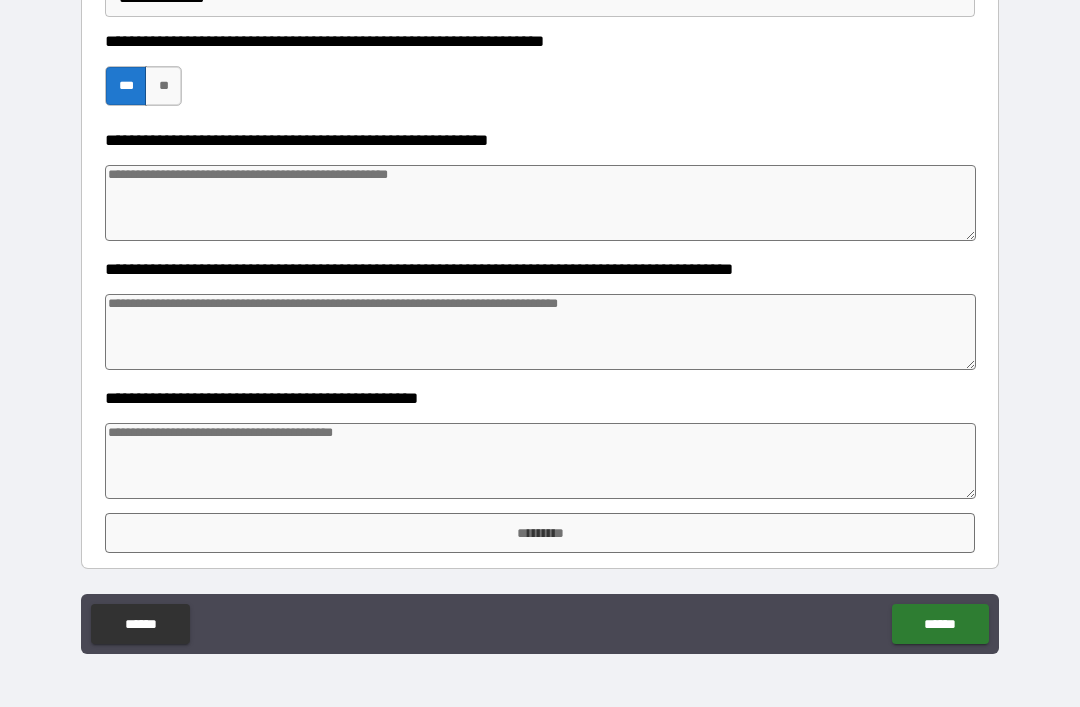 click at bounding box center [540, 461] 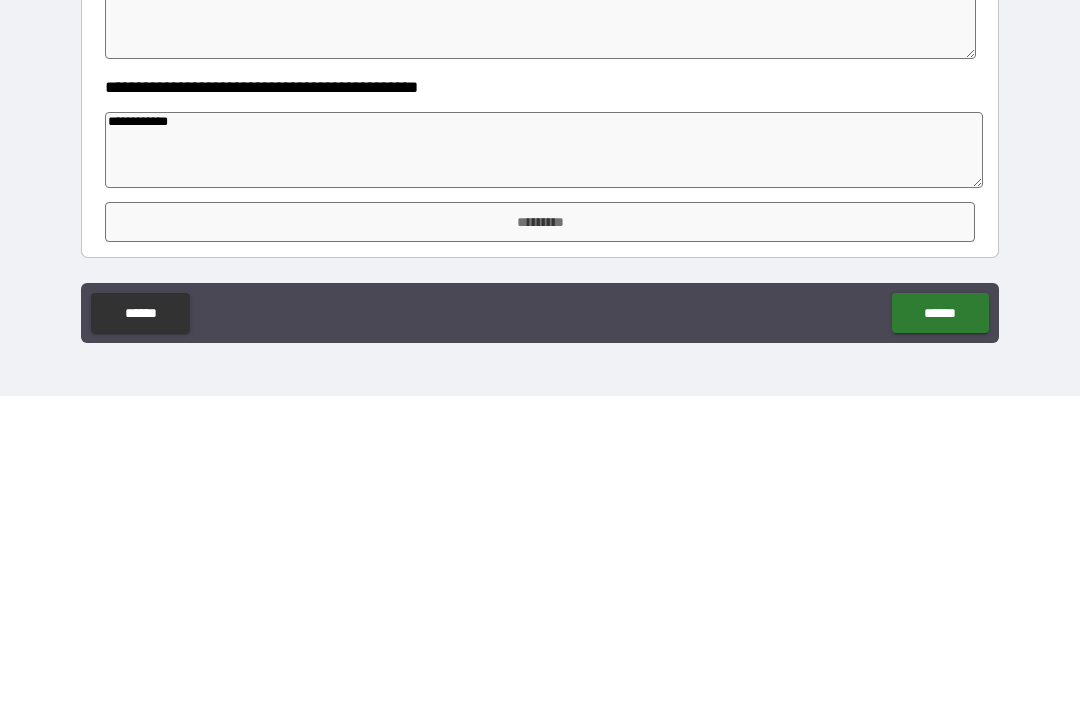 click on "*********" at bounding box center (540, 533) 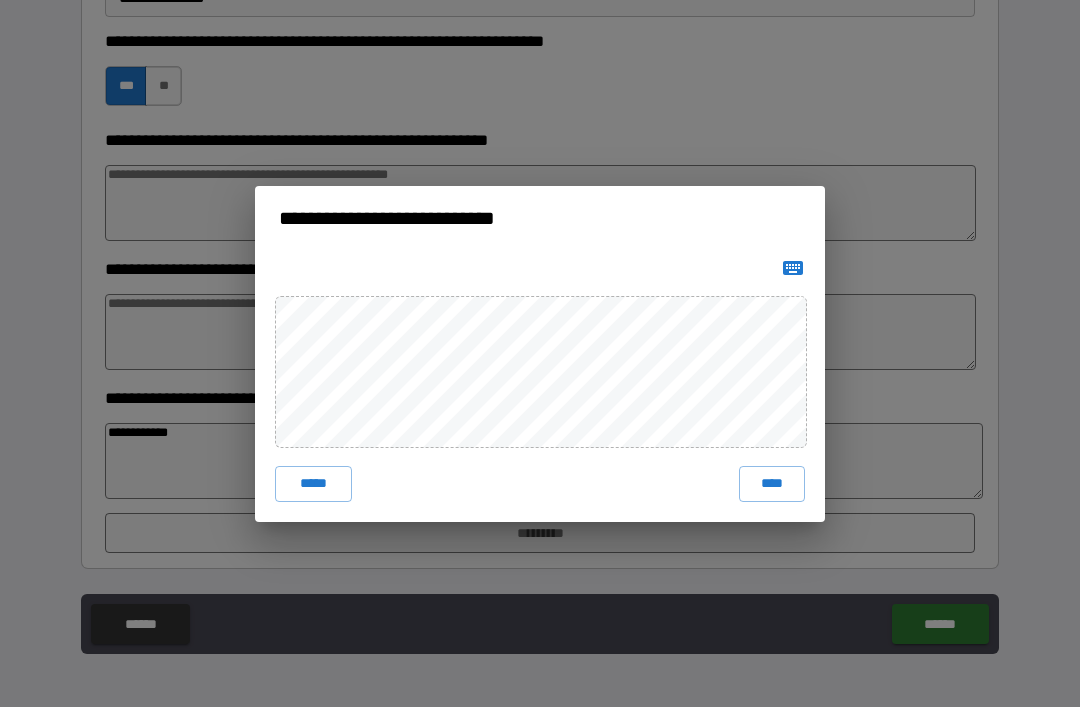 click on "****" at bounding box center [772, 484] 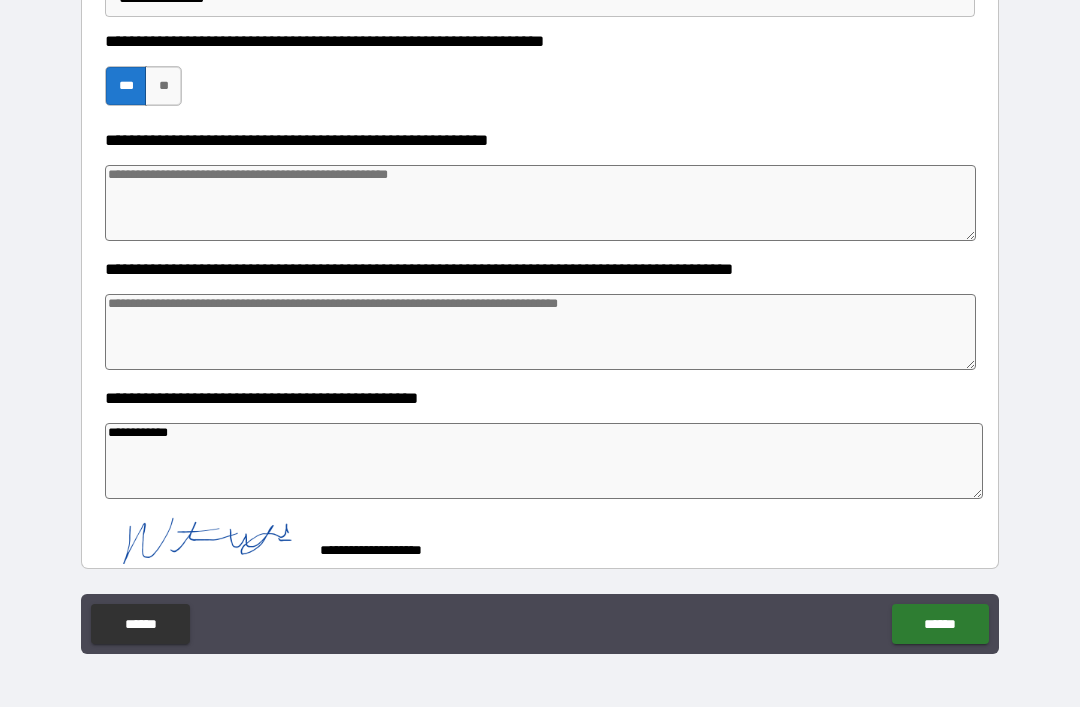 scroll, scrollTop: 753, scrollLeft: 0, axis: vertical 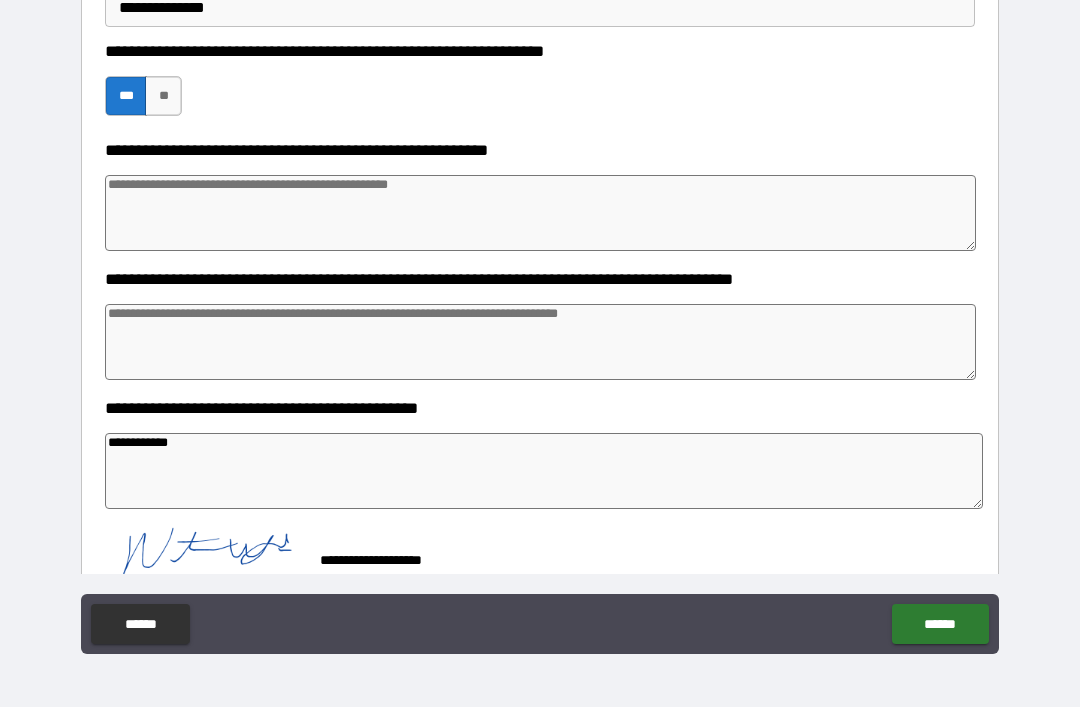 click on "******" at bounding box center [940, 624] 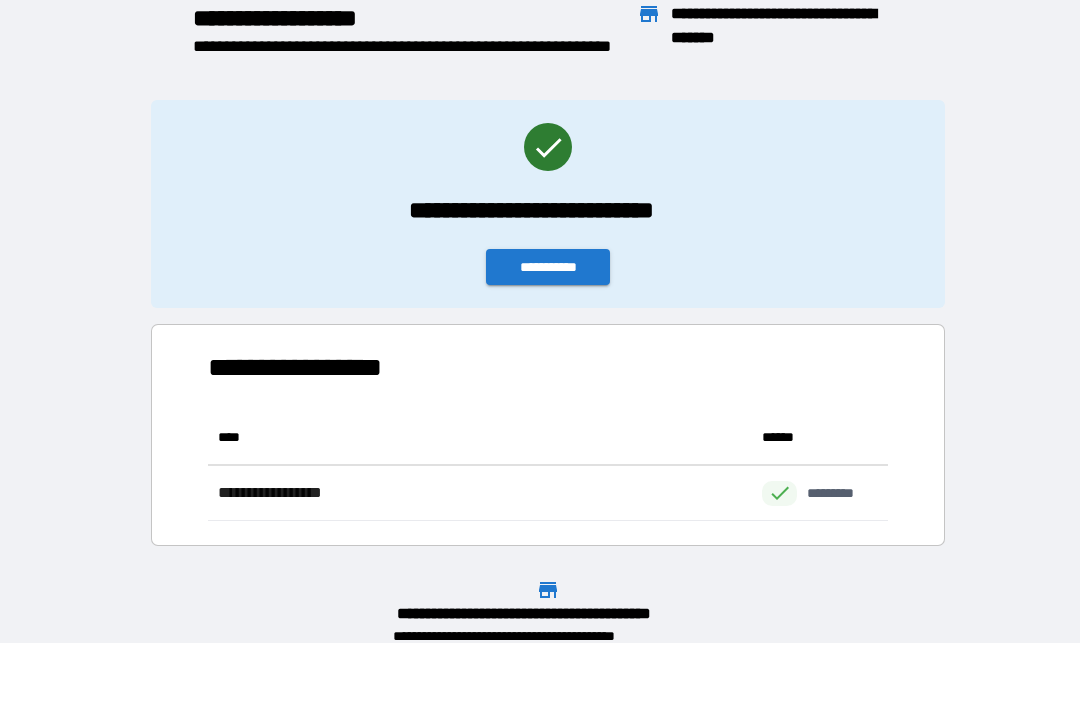 scroll, scrollTop: 111, scrollLeft: 680, axis: both 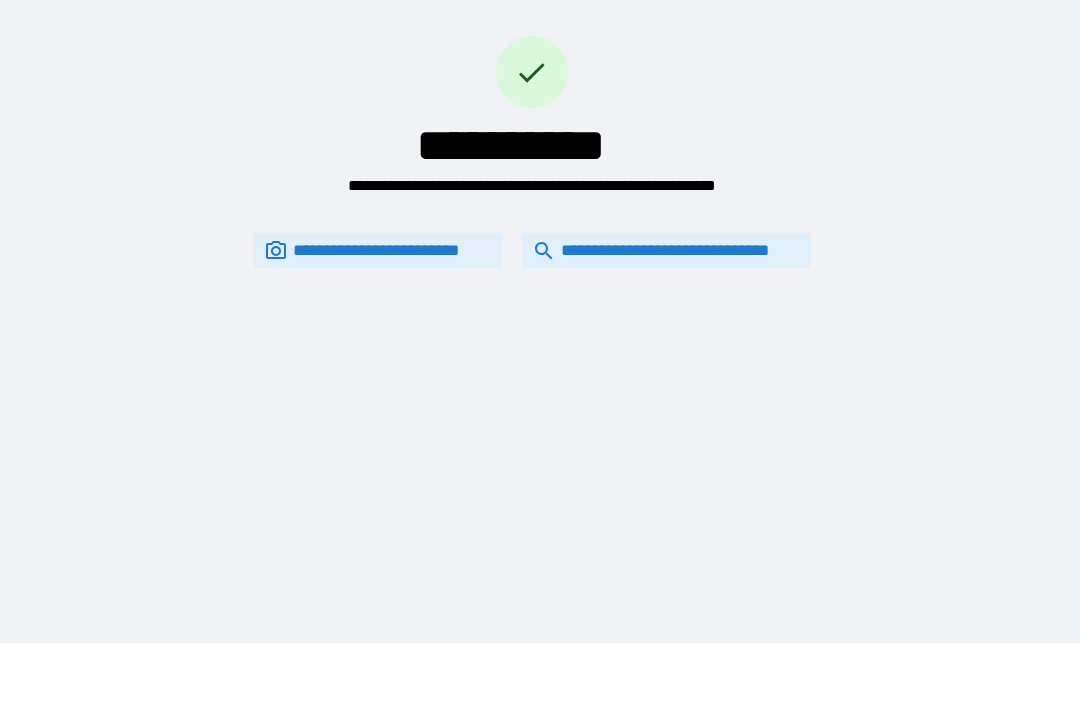 click on "**********" at bounding box center [666, 250] 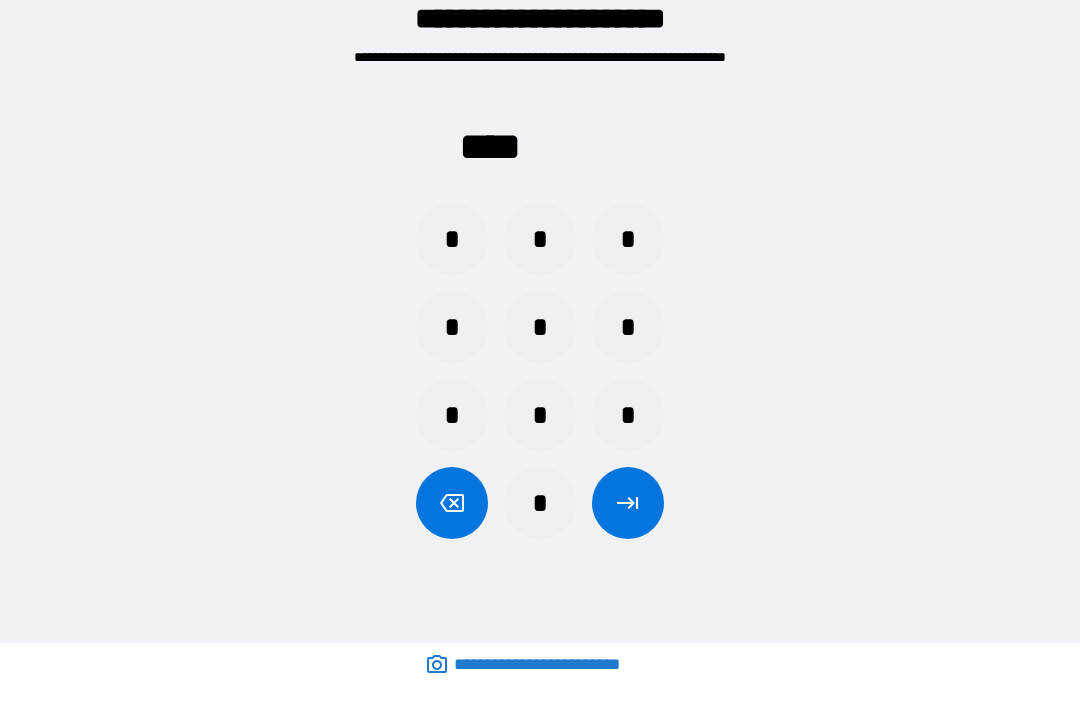 click on "*" at bounding box center (540, 239) 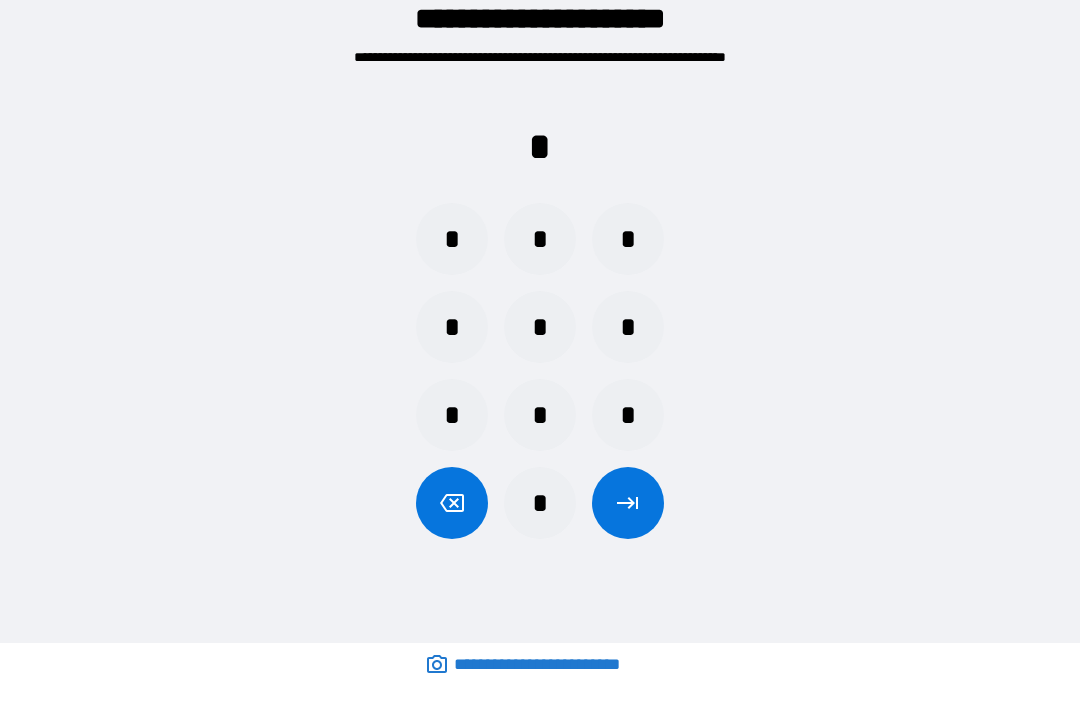 click on "*" at bounding box center [628, 415] 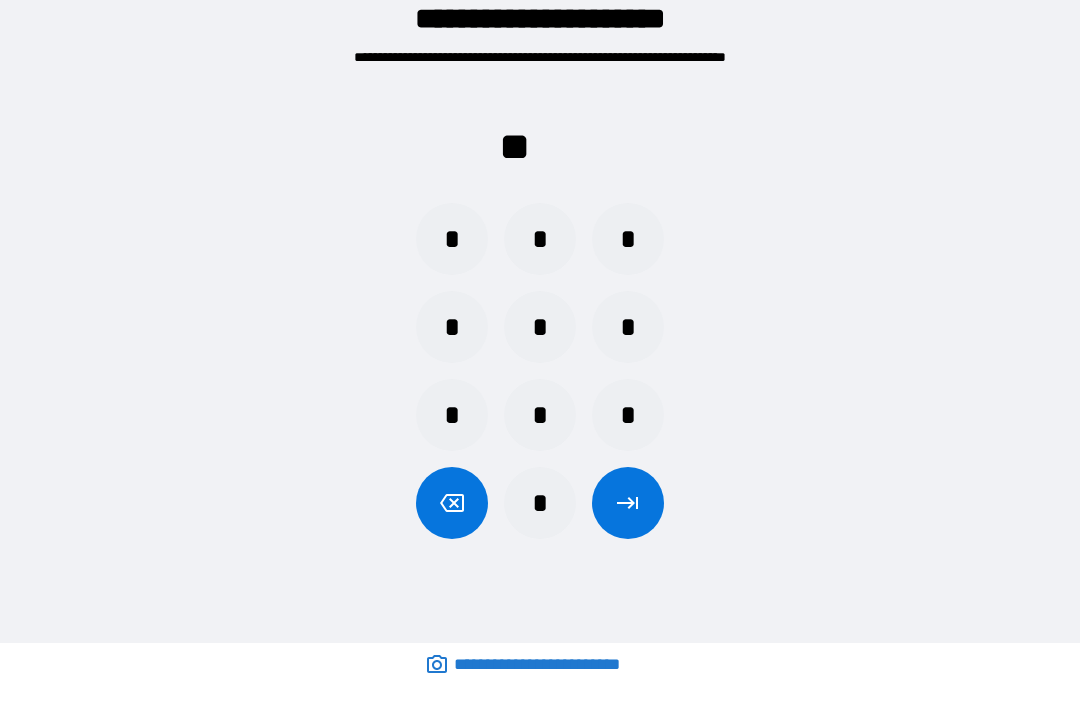 click on "*" at bounding box center [628, 327] 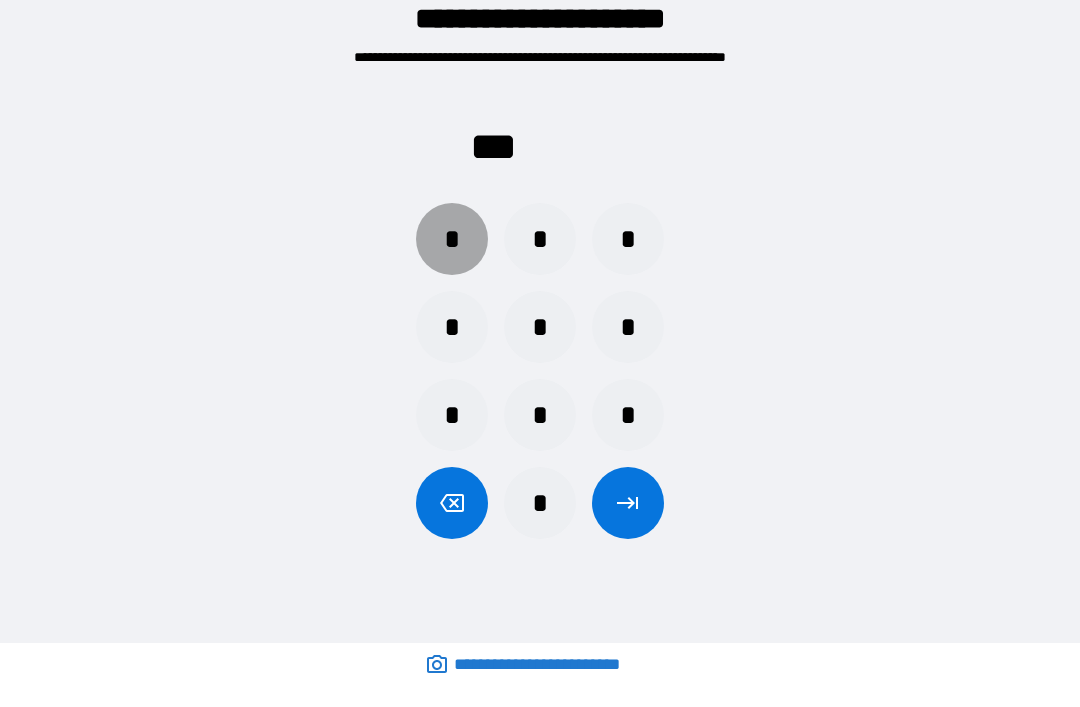 click on "*" at bounding box center (452, 239) 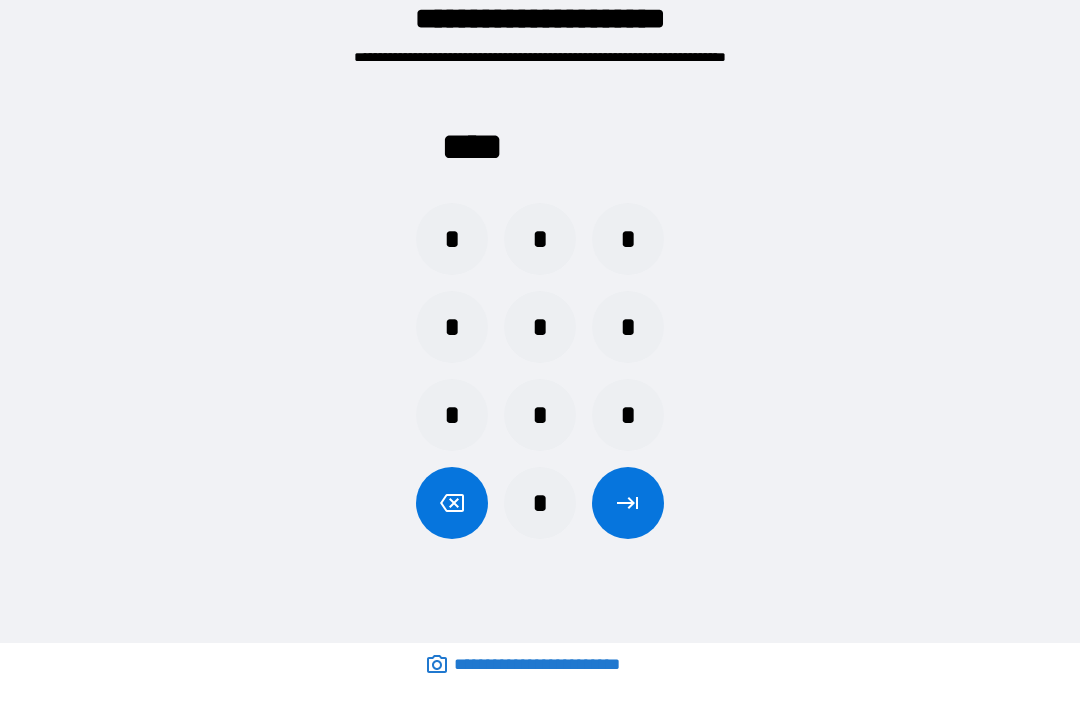 click at bounding box center [628, 503] 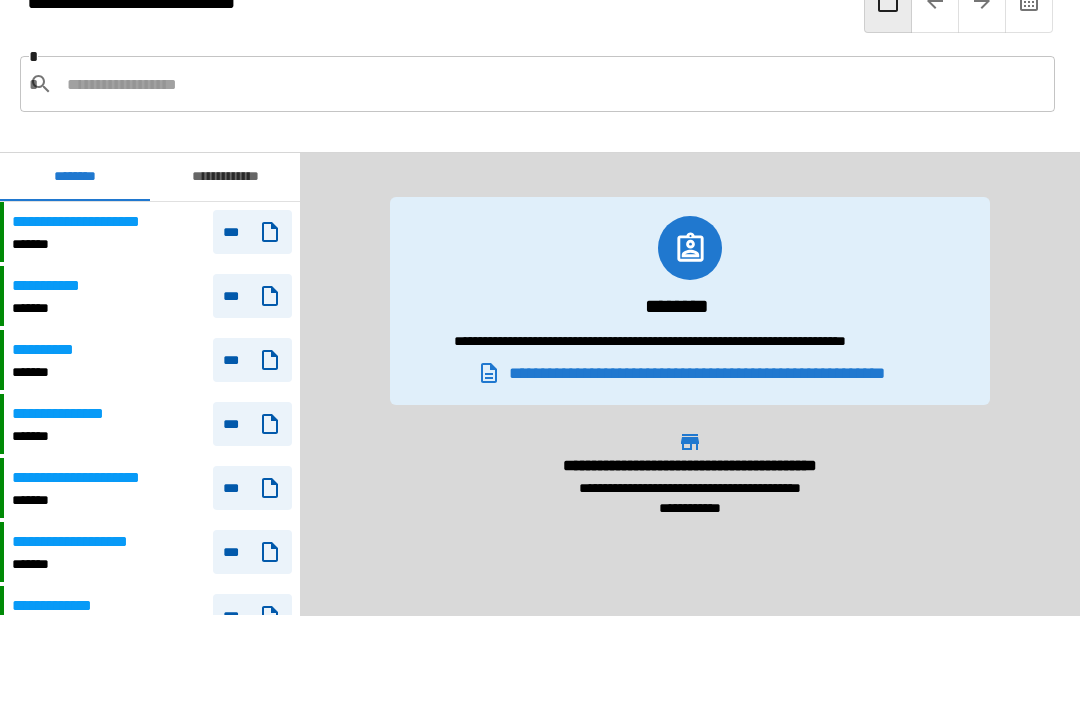 scroll, scrollTop: 2460, scrollLeft: 0, axis: vertical 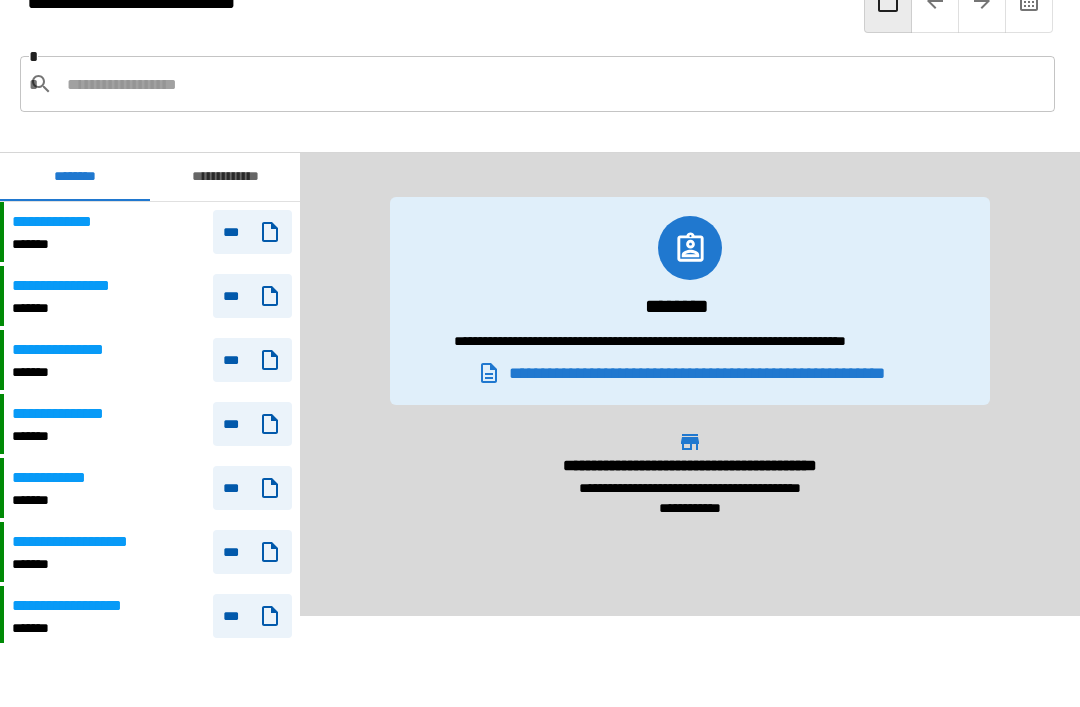 click on "*******" at bounding box center [70, 436] 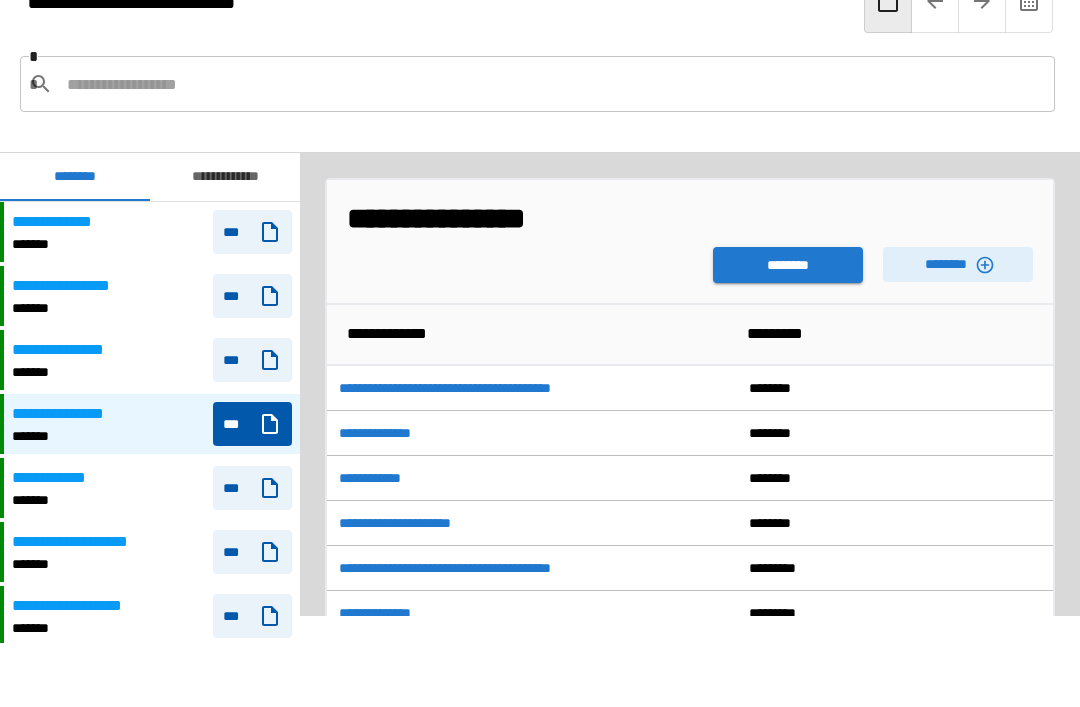 click on "********" at bounding box center [958, 264] 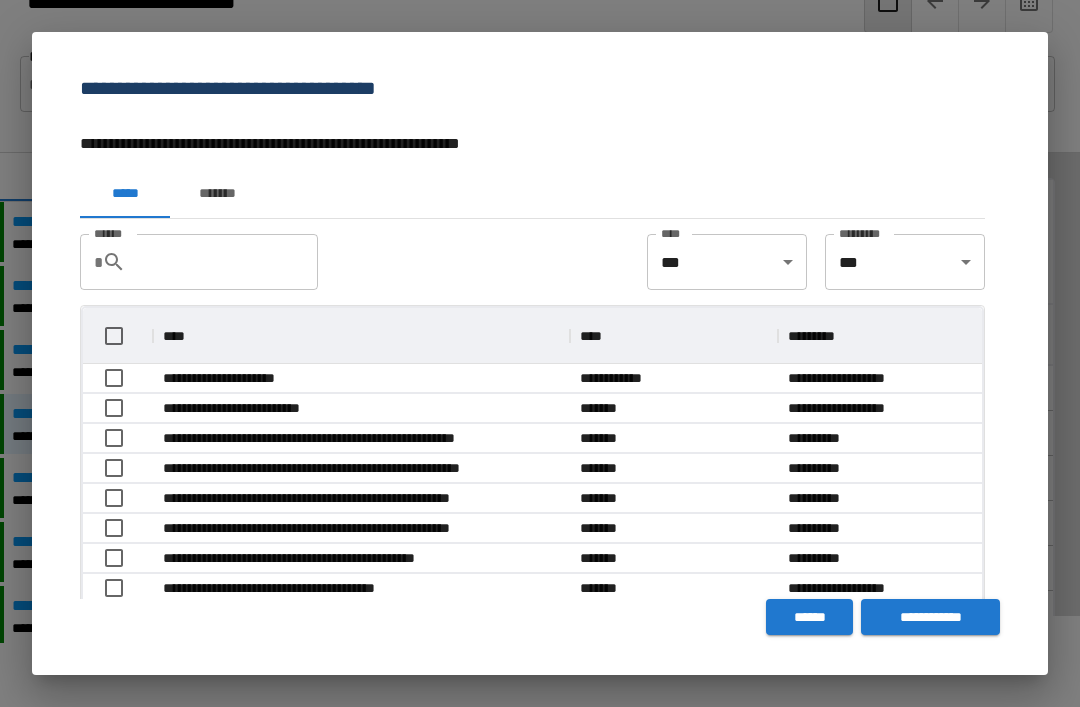 scroll, scrollTop: 356, scrollLeft: 899, axis: both 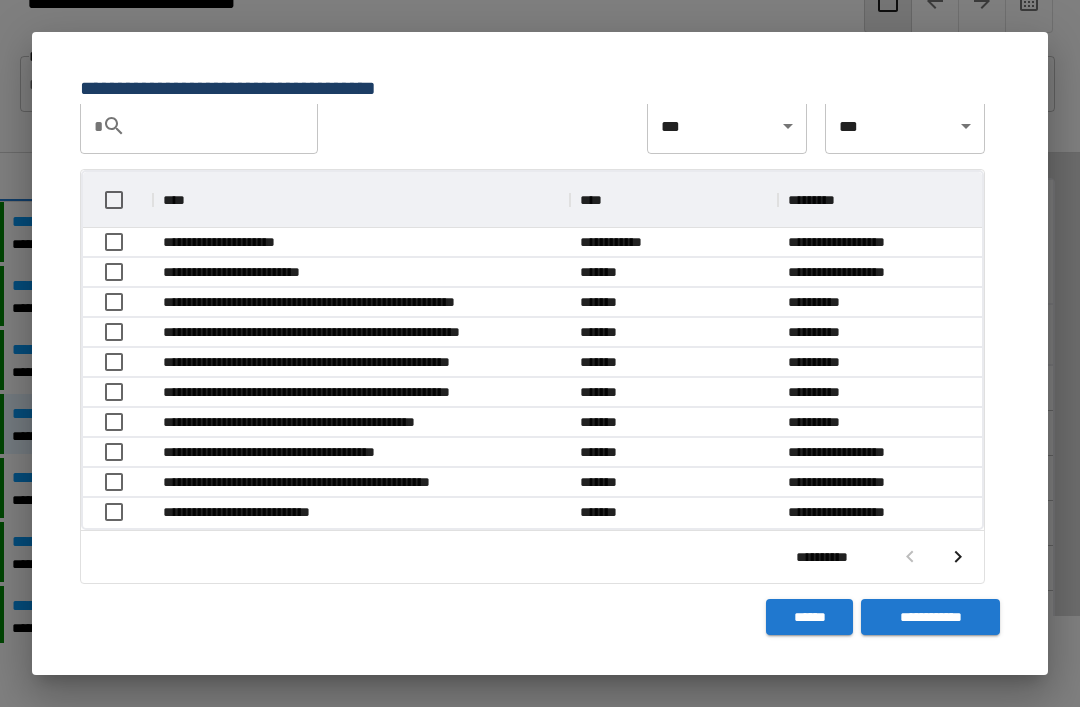 click 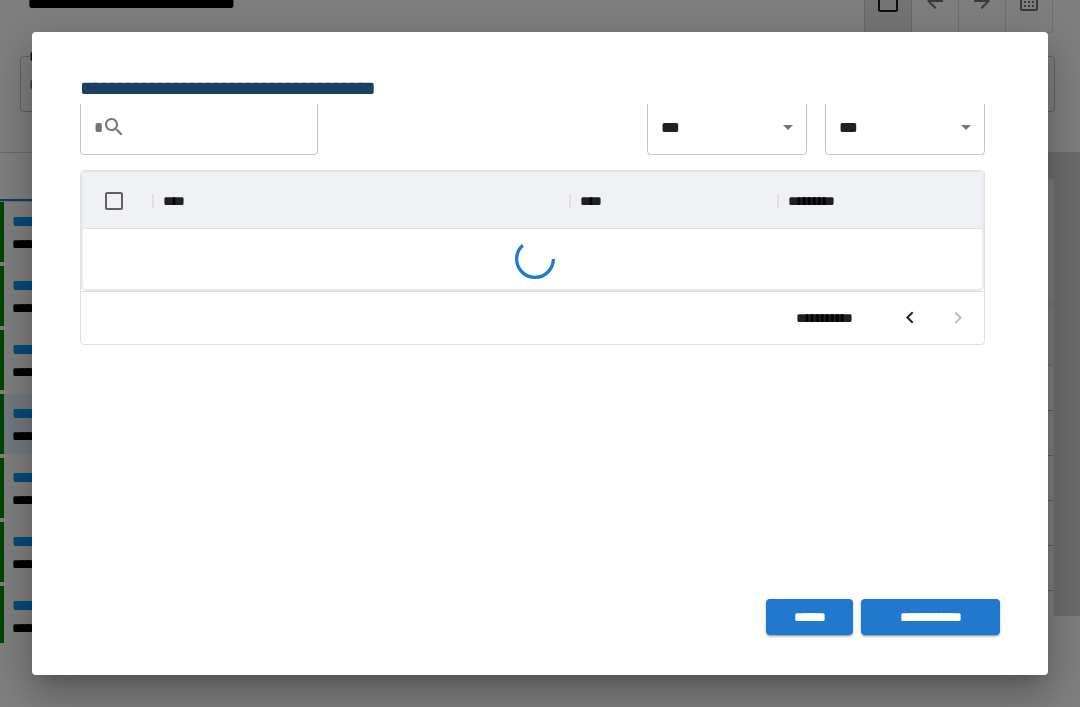 scroll, scrollTop: 116, scrollLeft: 899, axis: both 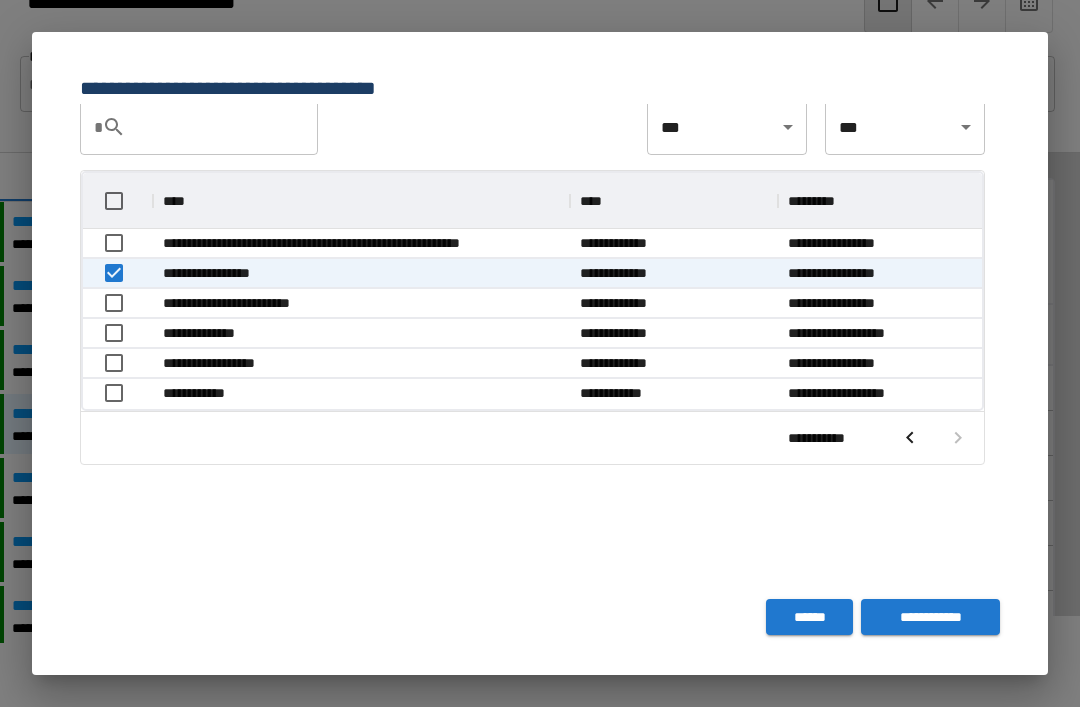 click on "**********" at bounding box center (930, 617) 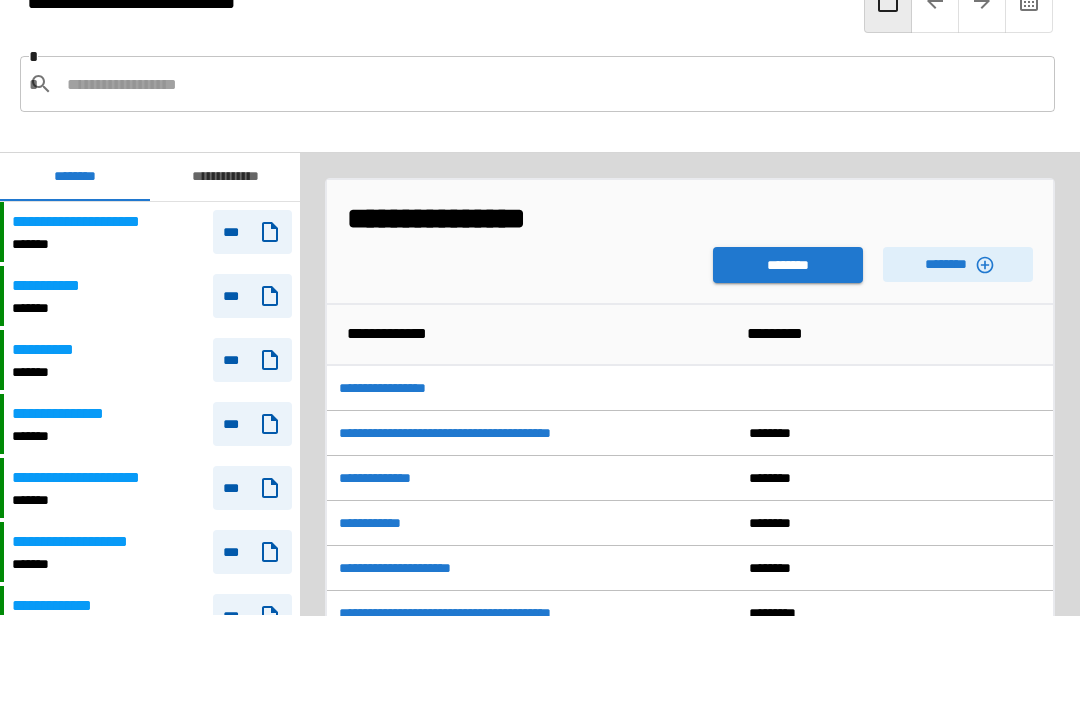 scroll, scrollTop: 2460, scrollLeft: 0, axis: vertical 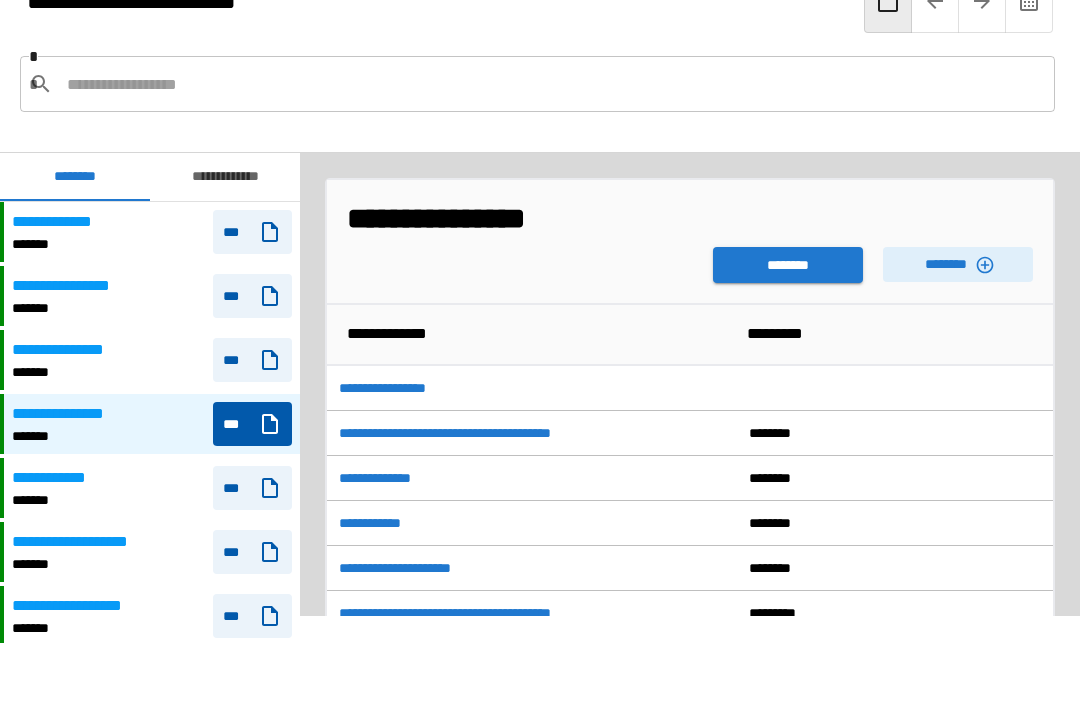 click on "********" at bounding box center (788, 265) 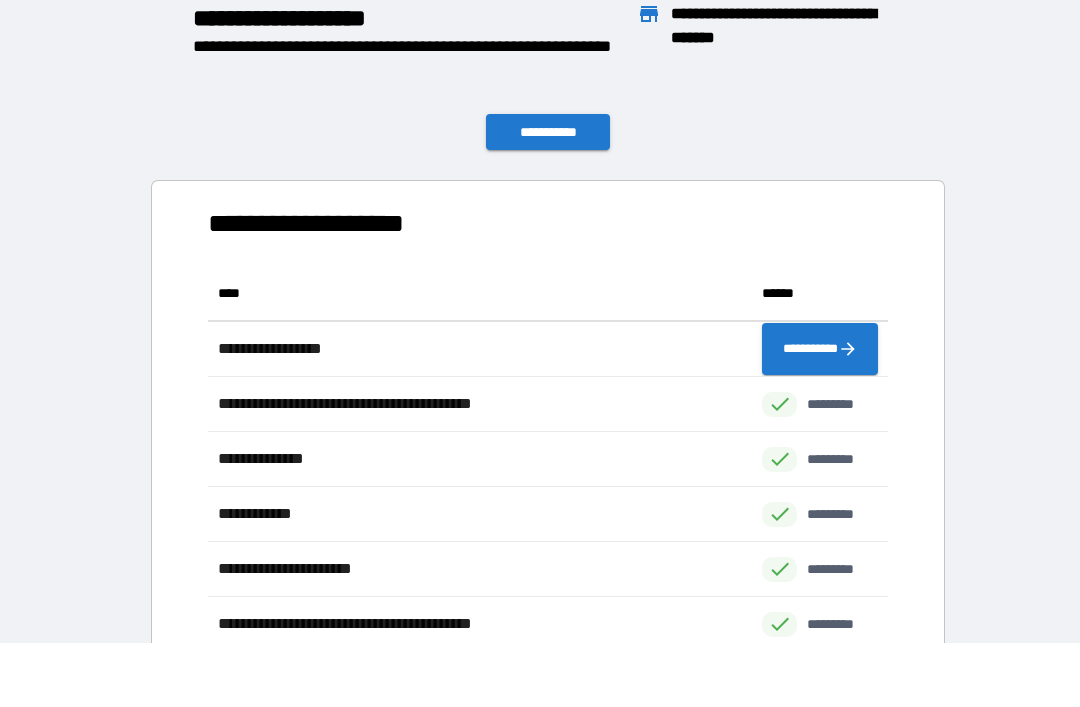 scroll, scrollTop: 551, scrollLeft: 680, axis: both 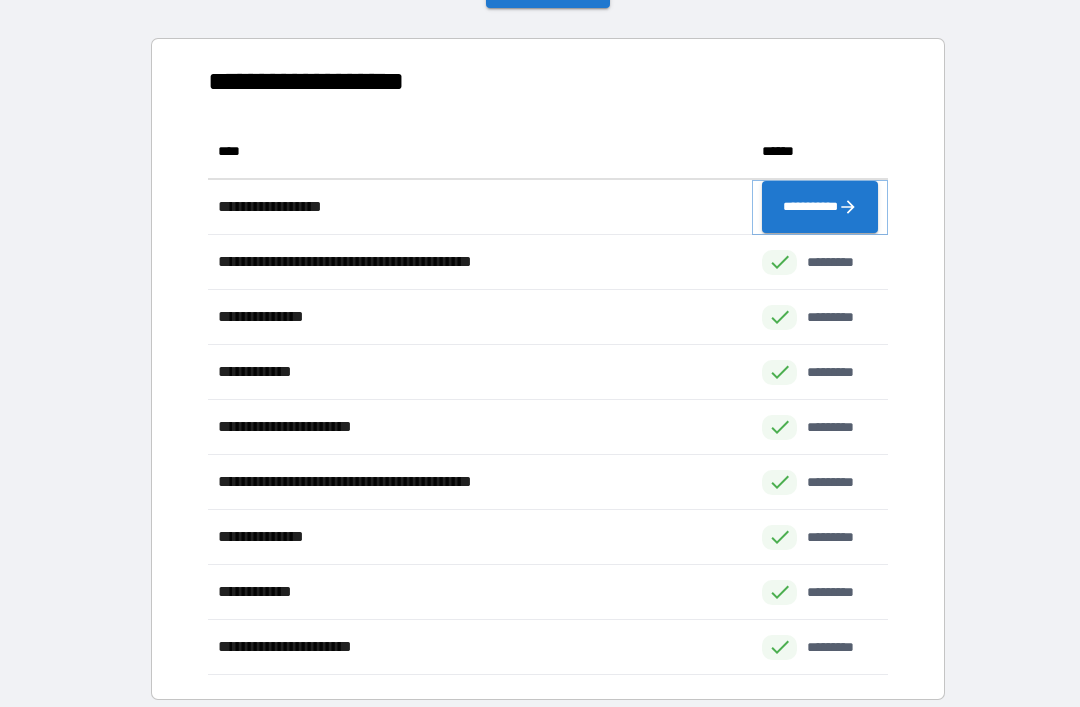 click on "**********" at bounding box center (820, 207) 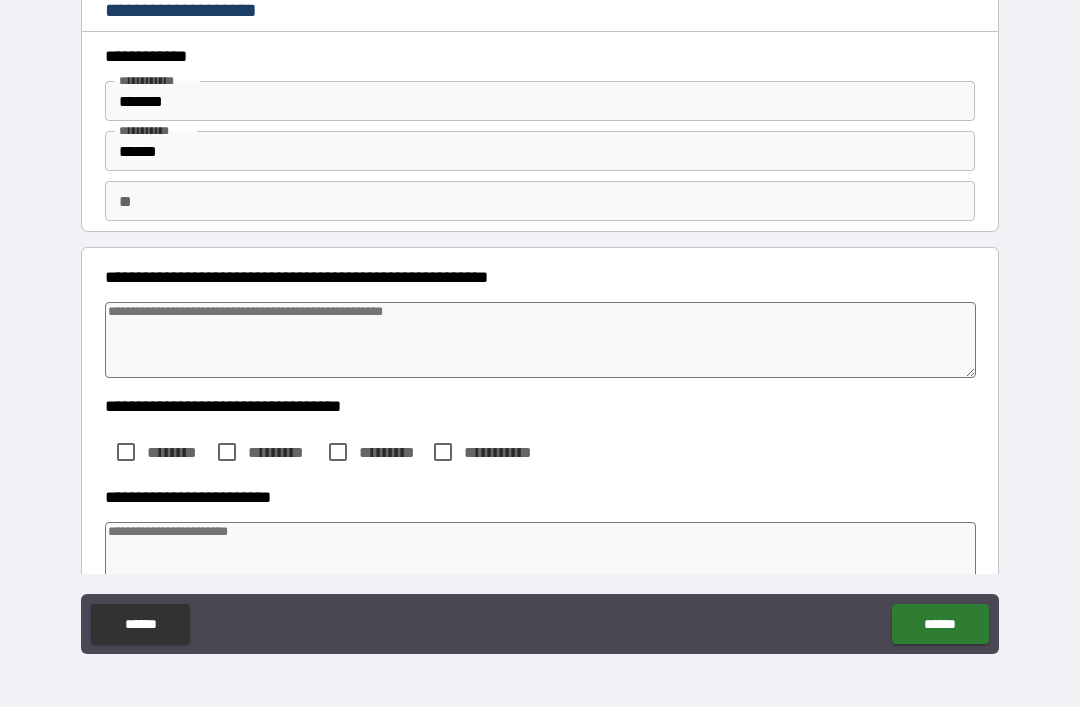 click at bounding box center (540, 340) 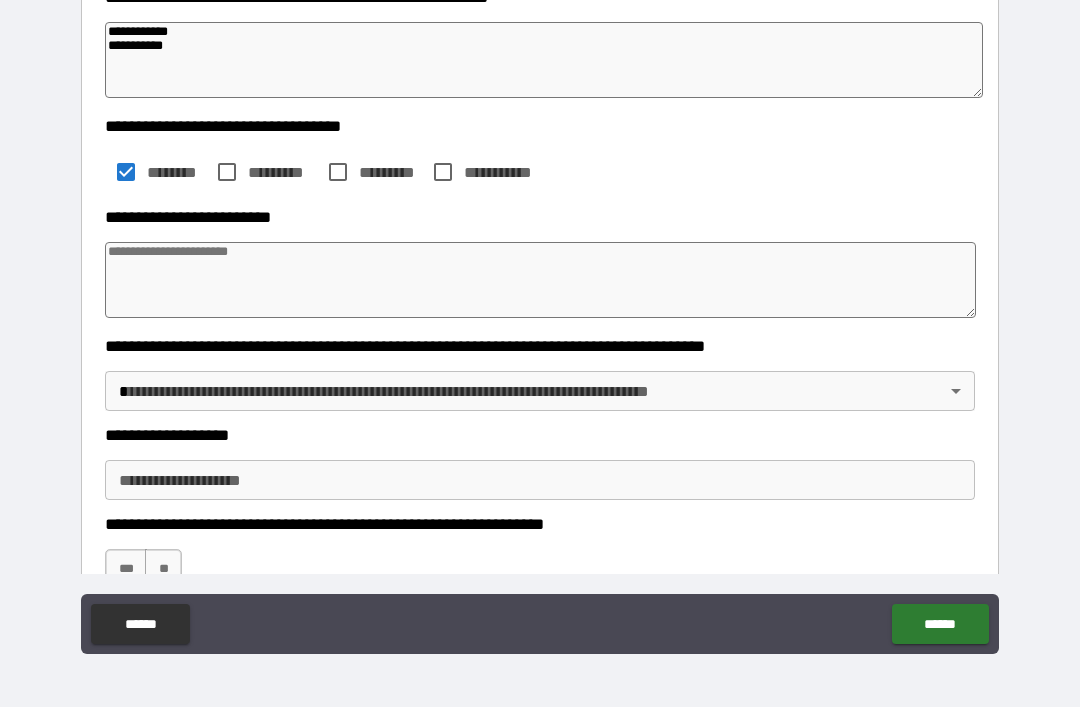 scroll, scrollTop: 300, scrollLeft: 0, axis: vertical 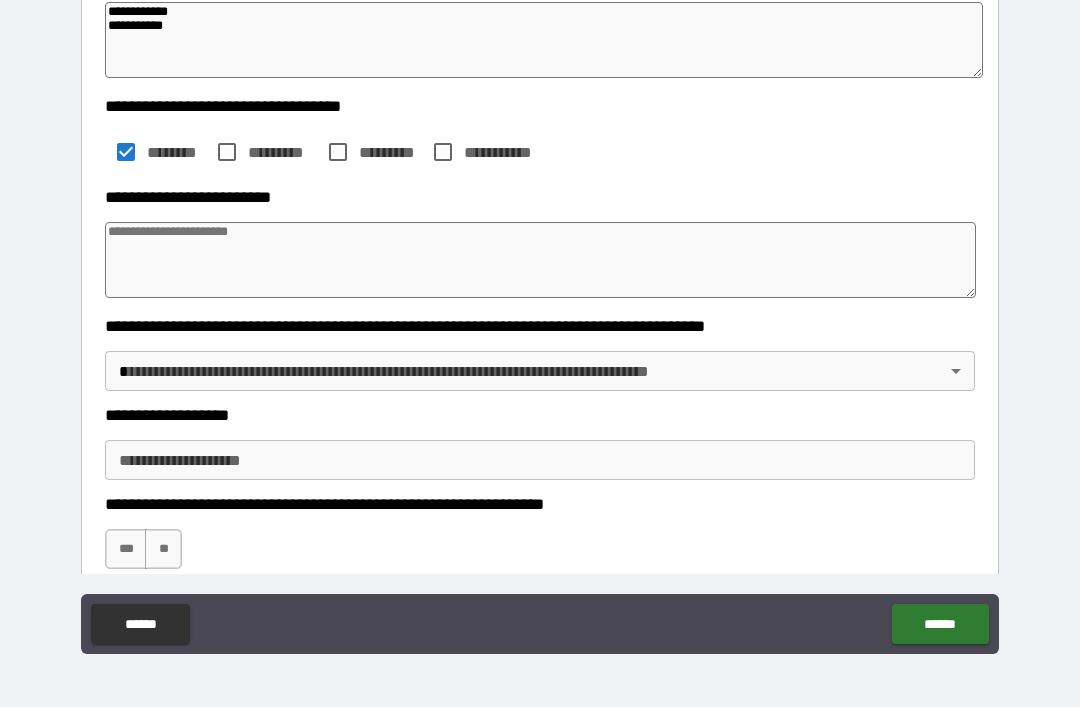 click at bounding box center [540, 260] 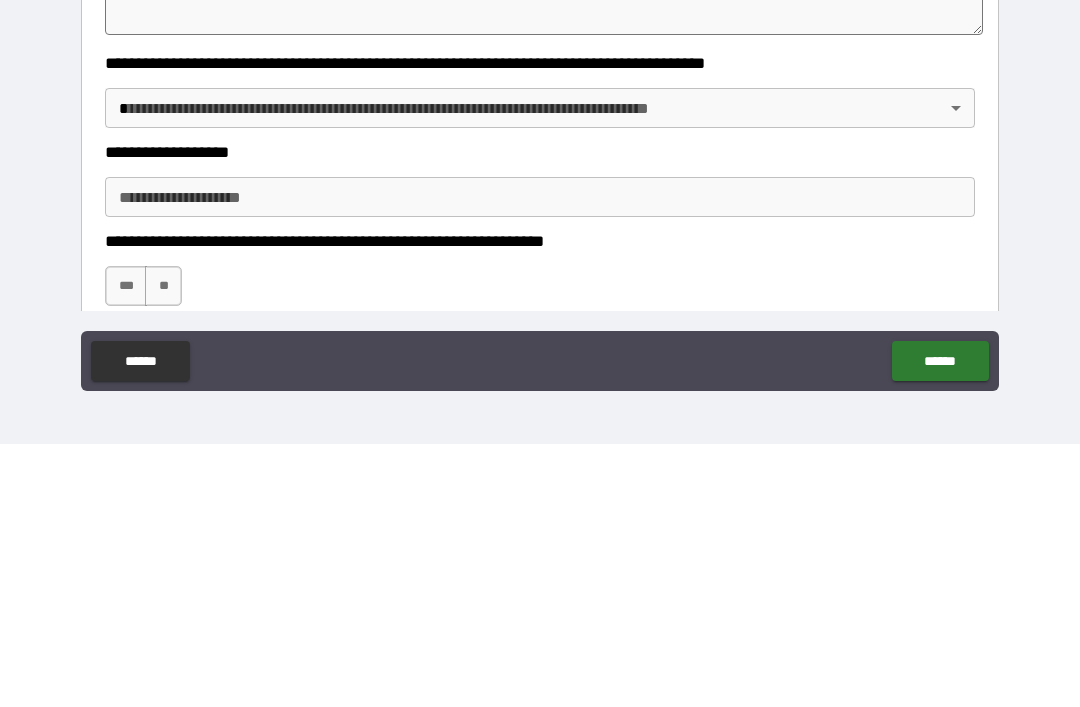 click on "[FIRST] [LAST] [STREET] [CITY] [STATE] [POSTAL_CODE] [COUNTRY] [PHONE] [EMAIL] [SSN] [CREDIT_CARD] [ADDRESS] [BIRTH_DATE]" at bounding box center (540, 321) 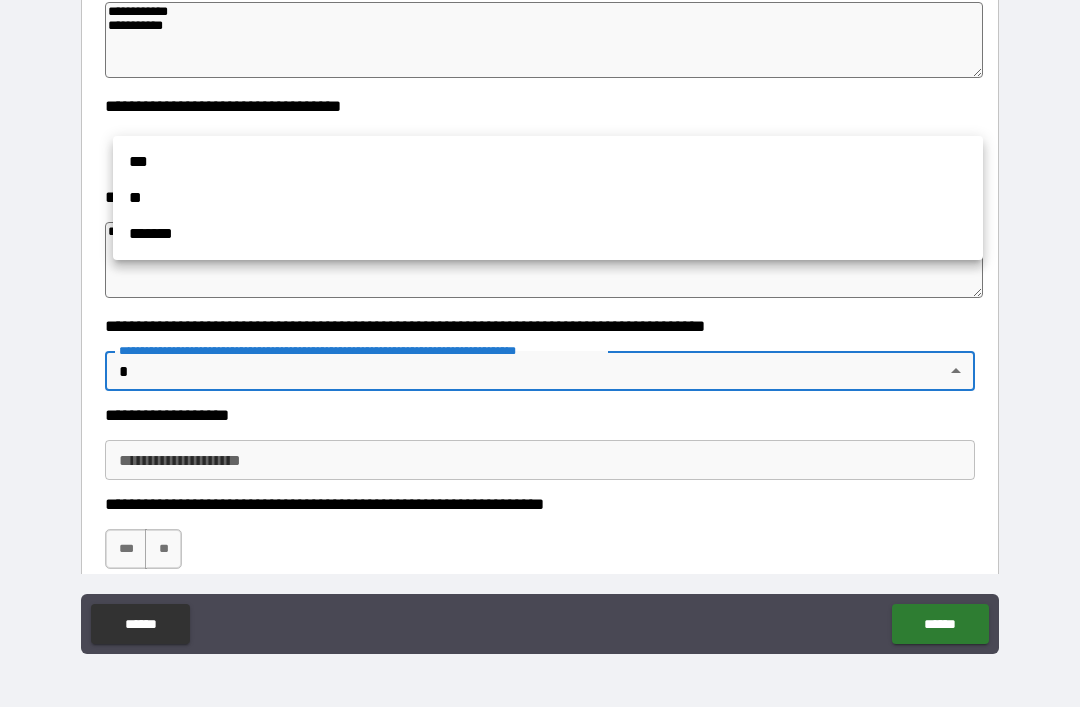 click on "**" at bounding box center [548, 198] 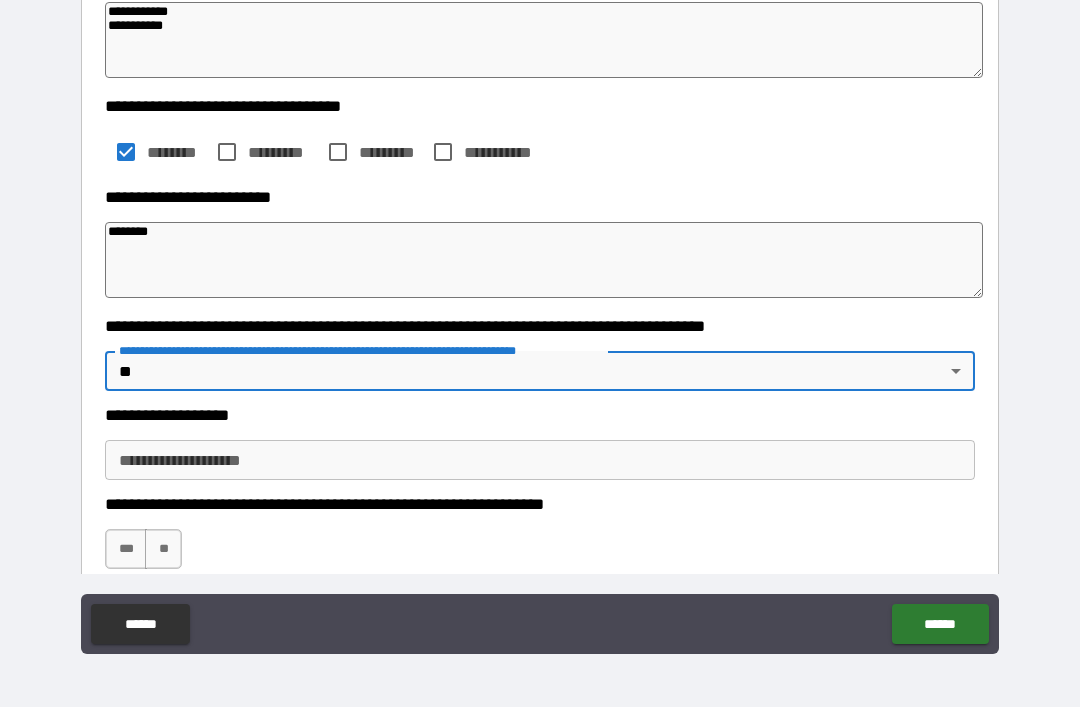 click on "**********" at bounding box center [540, 460] 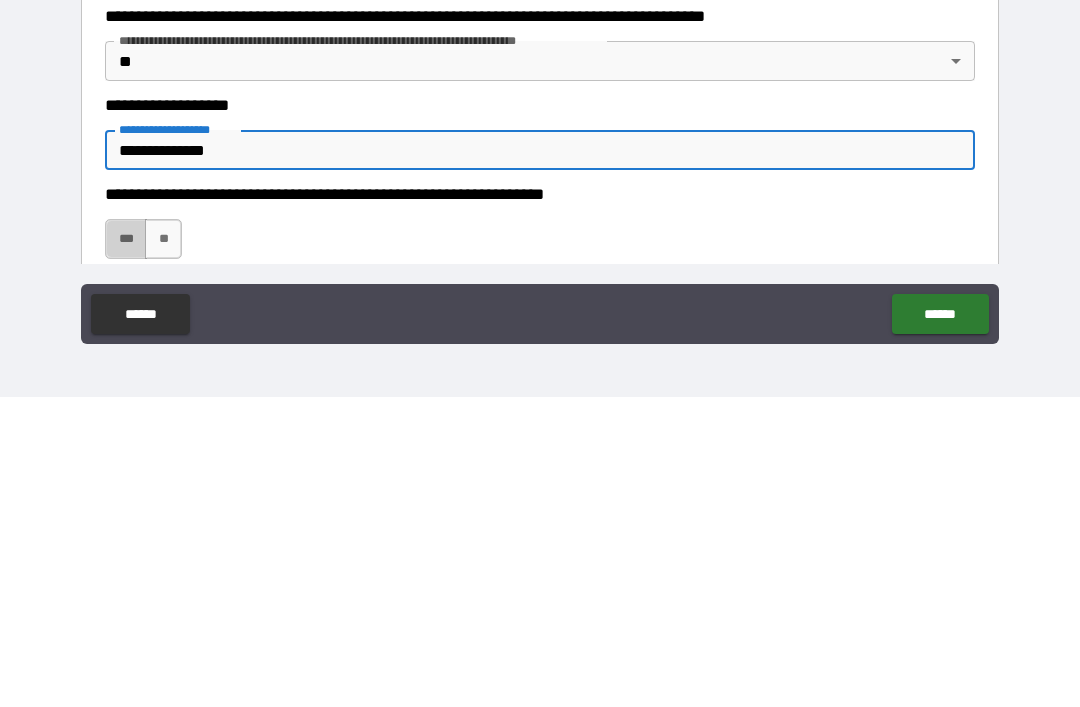 click on "***" at bounding box center (126, 549) 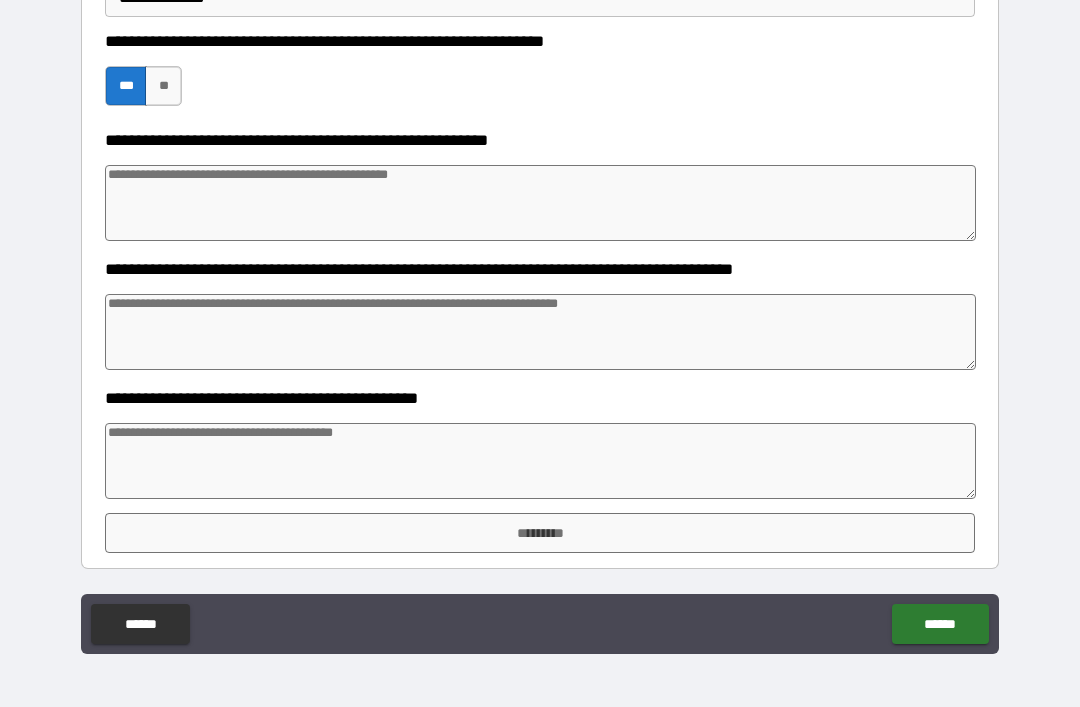 scroll, scrollTop: 763, scrollLeft: 0, axis: vertical 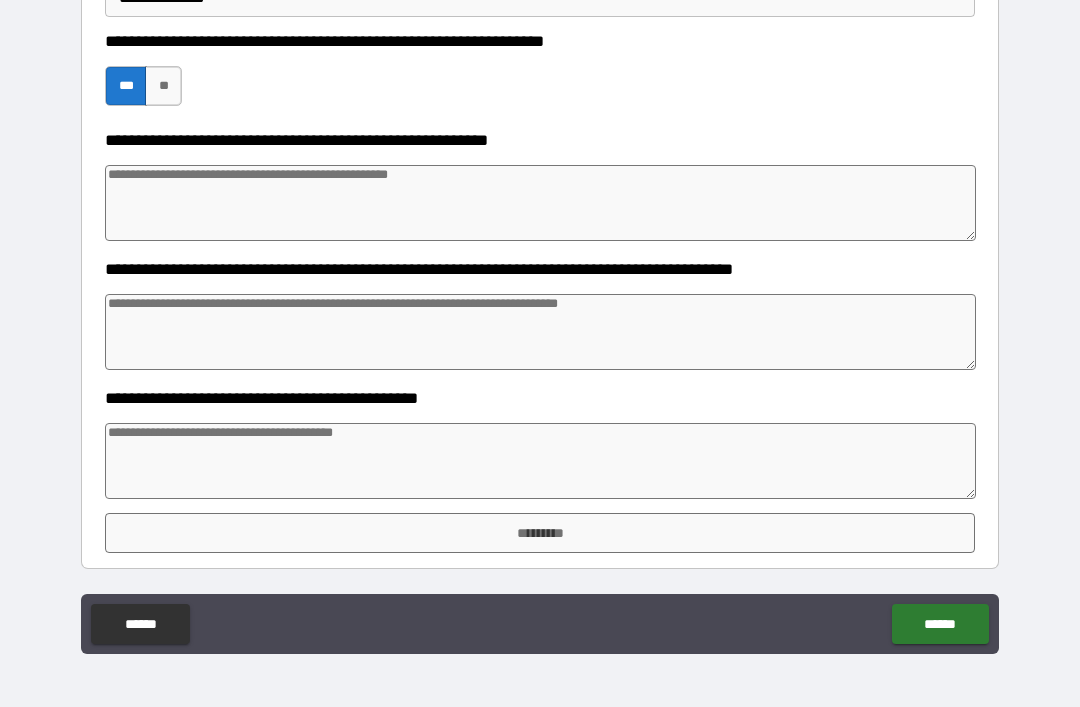 click on "*********" at bounding box center [540, 533] 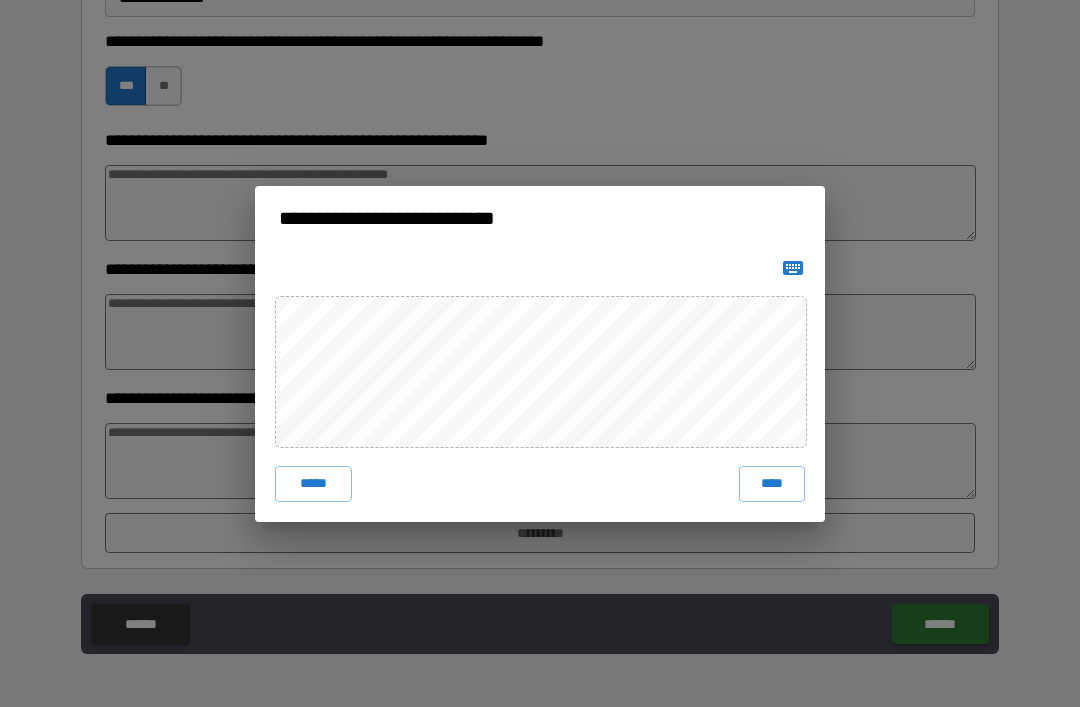 click 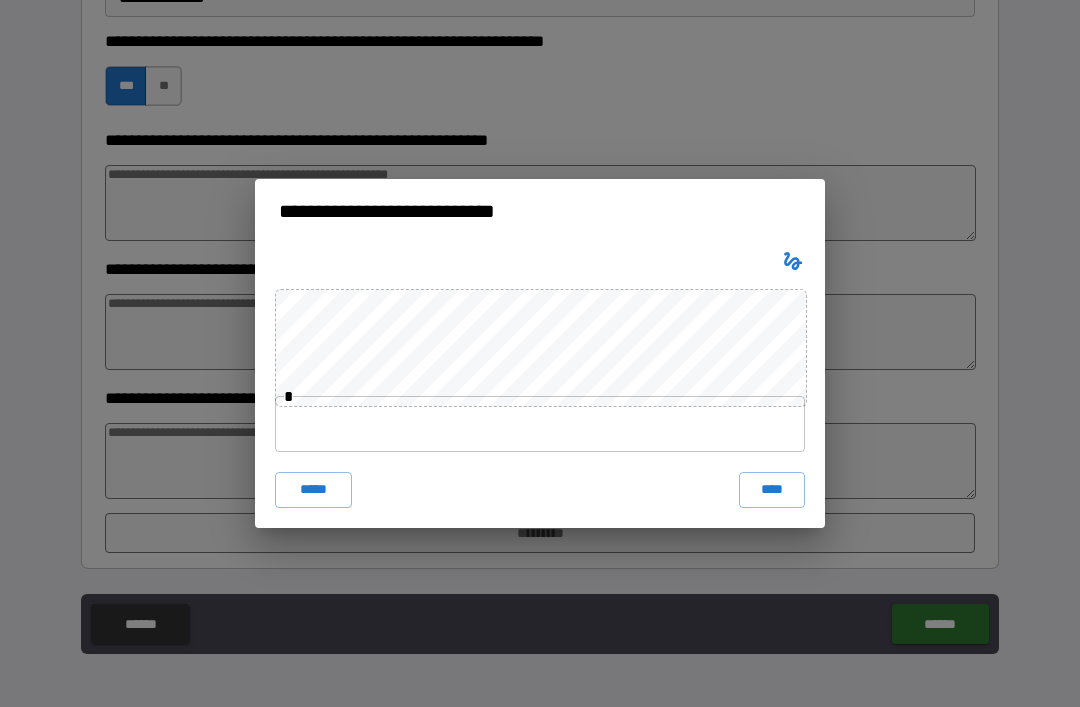 click at bounding box center (540, 424) 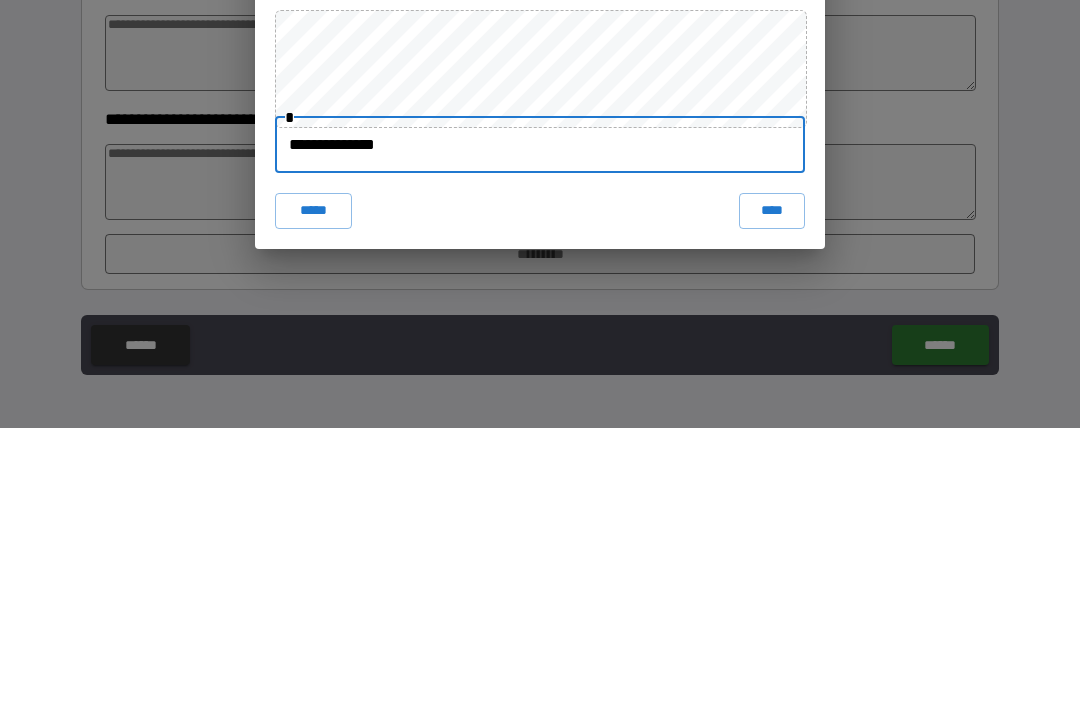 click on "****" at bounding box center [772, 490] 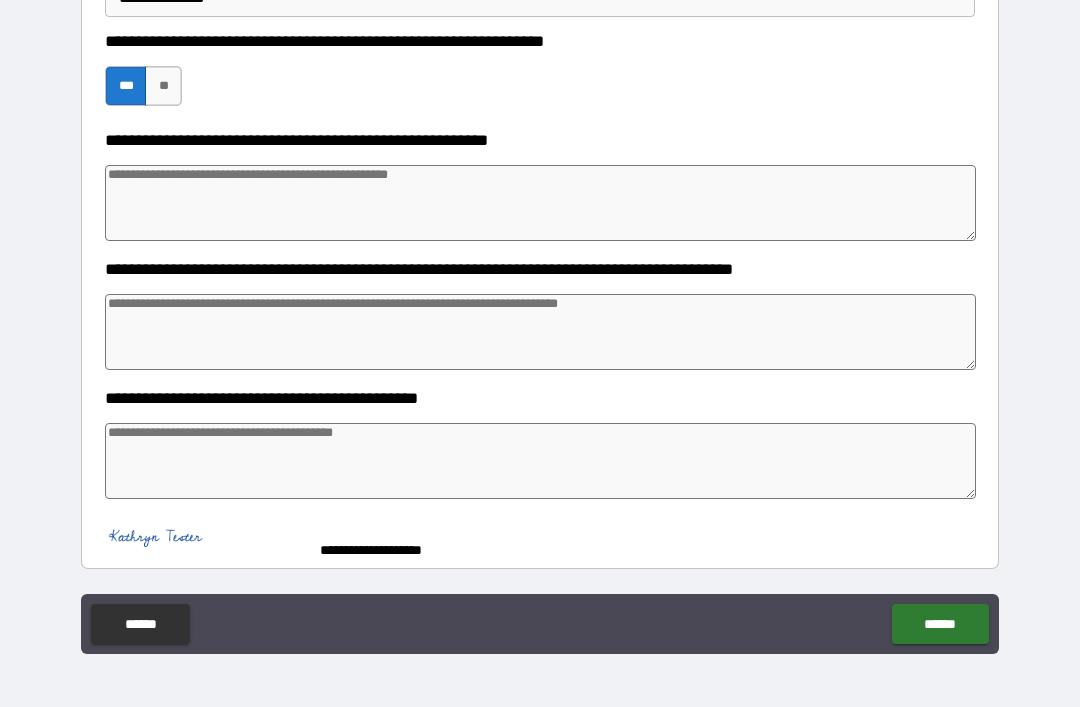 scroll, scrollTop: 753, scrollLeft: 0, axis: vertical 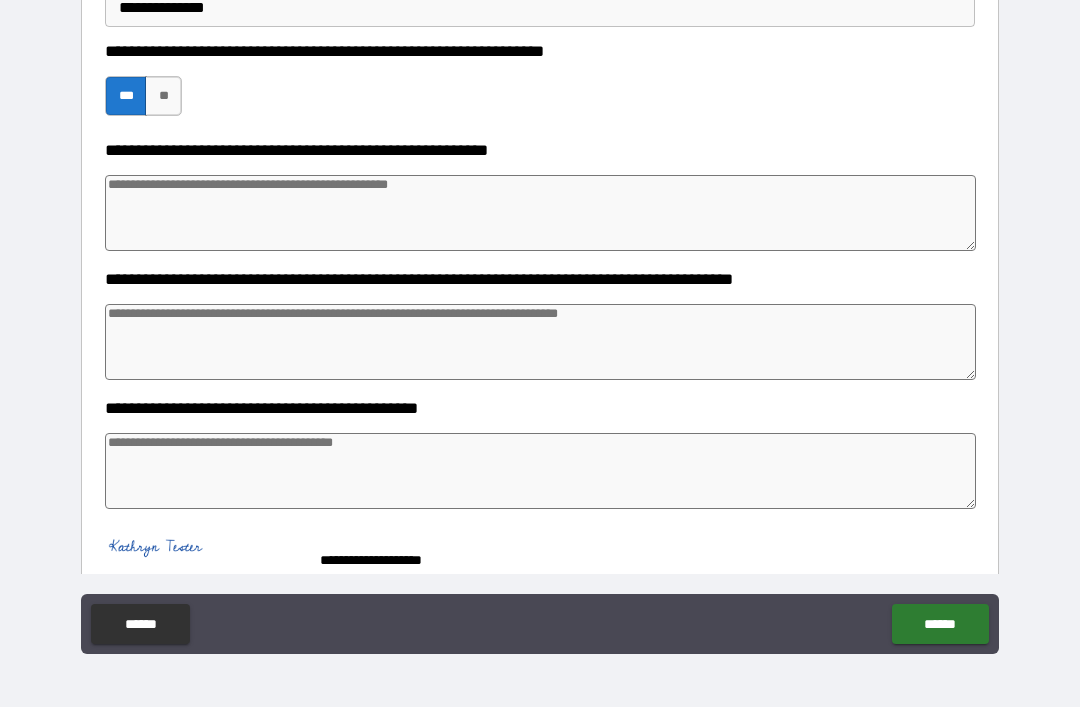 click on "******" at bounding box center (940, 624) 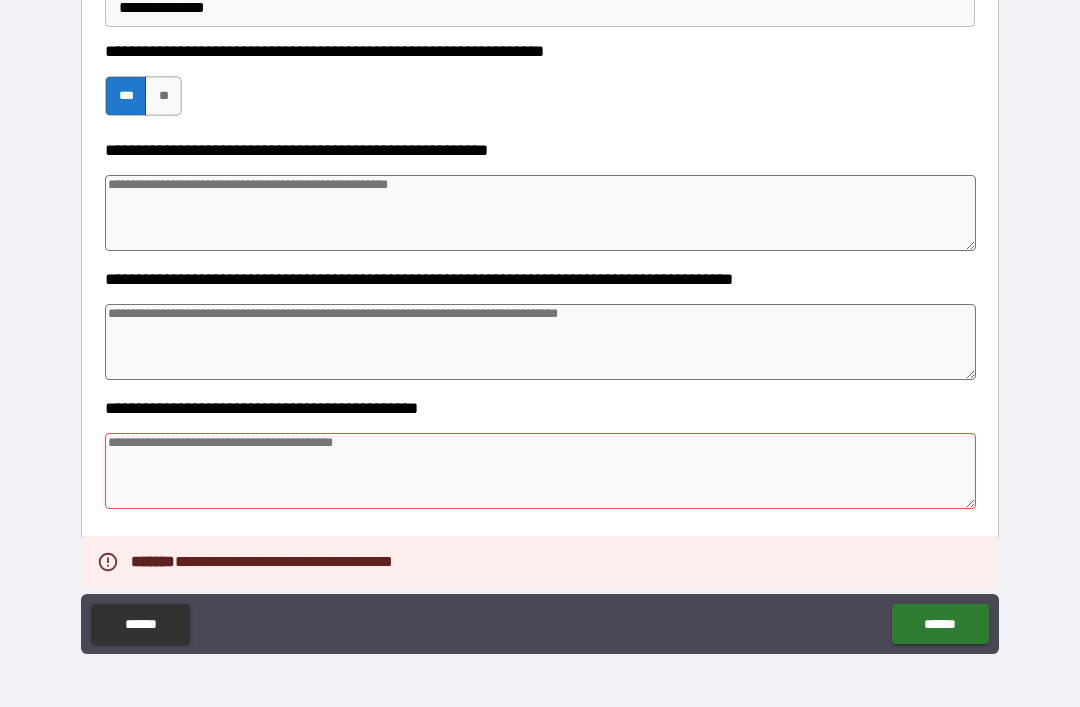 click at bounding box center (540, 471) 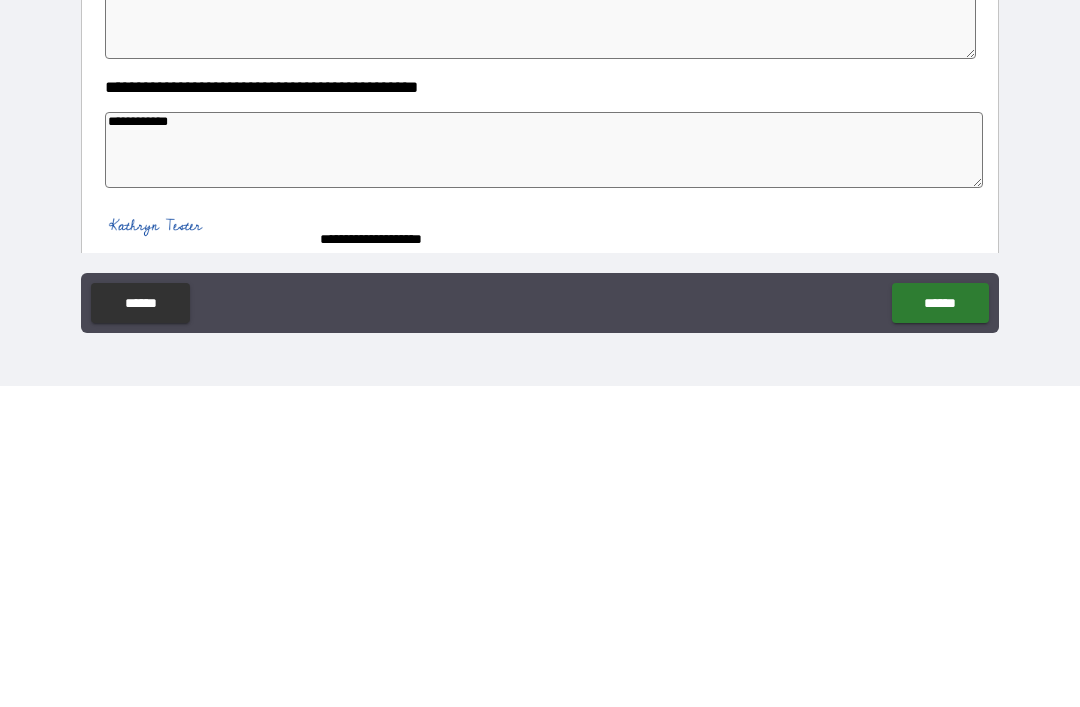 click on "[FIRST] [LAST] [STREET] [CITY] [STATE] [POSTAL_CODE] [COUNTRY] [PHONE] [EMAIL] [SSN] [CREDIT_CARD] [ADDRESS] [BIRTH_DATE]" at bounding box center [540, 324] 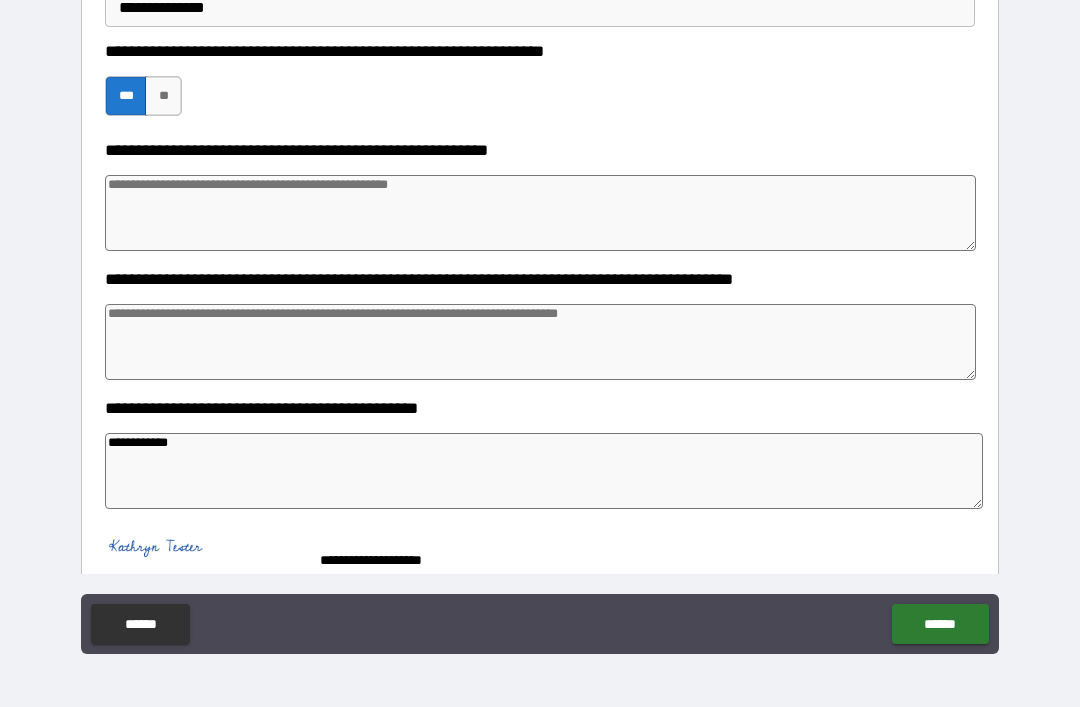 click on "******" at bounding box center (940, 624) 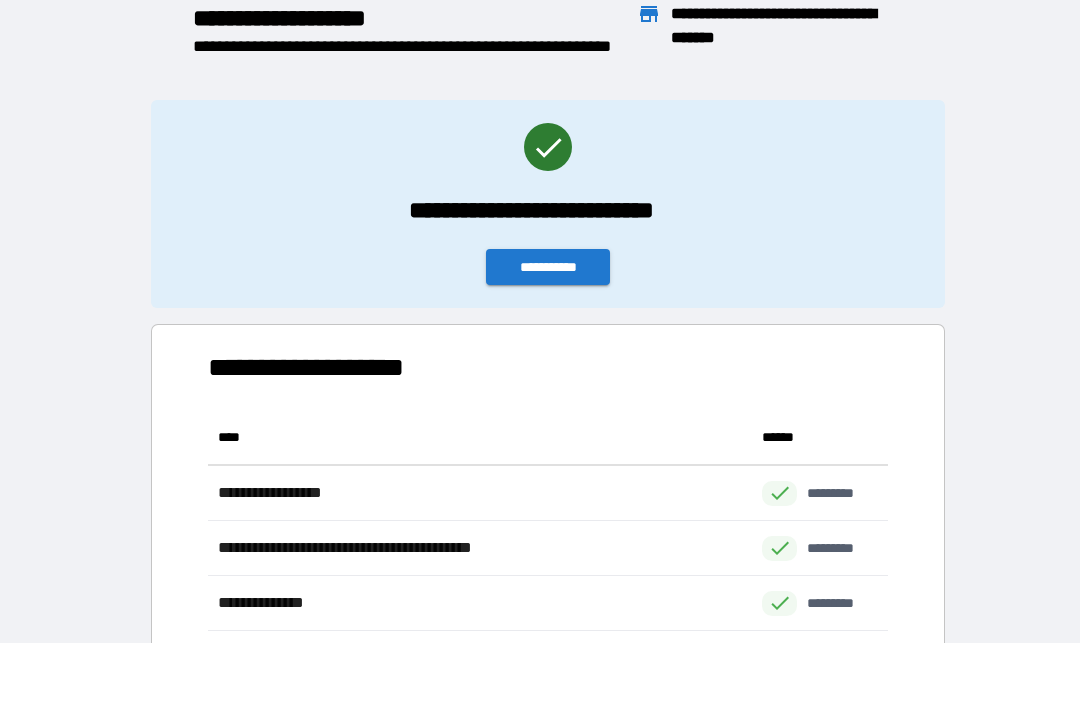 scroll, scrollTop: 551, scrollLeft: 680, axis: both 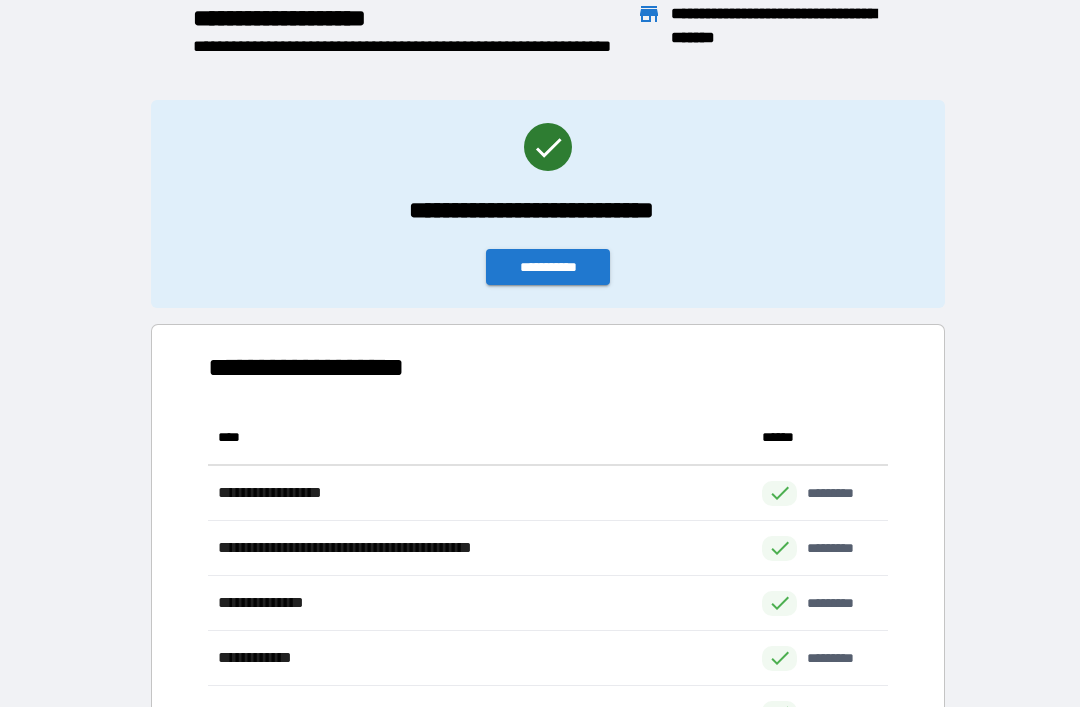 click on "**********" at bounding box center (548, 204) 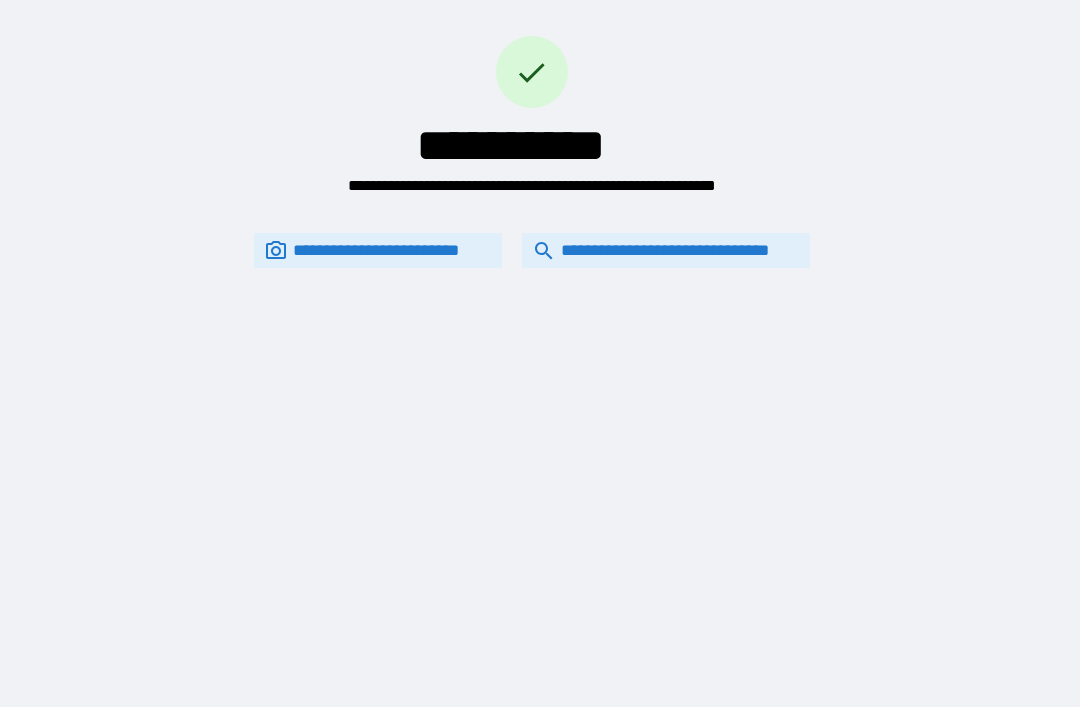click on "**********" at bounding box center (666, 250) 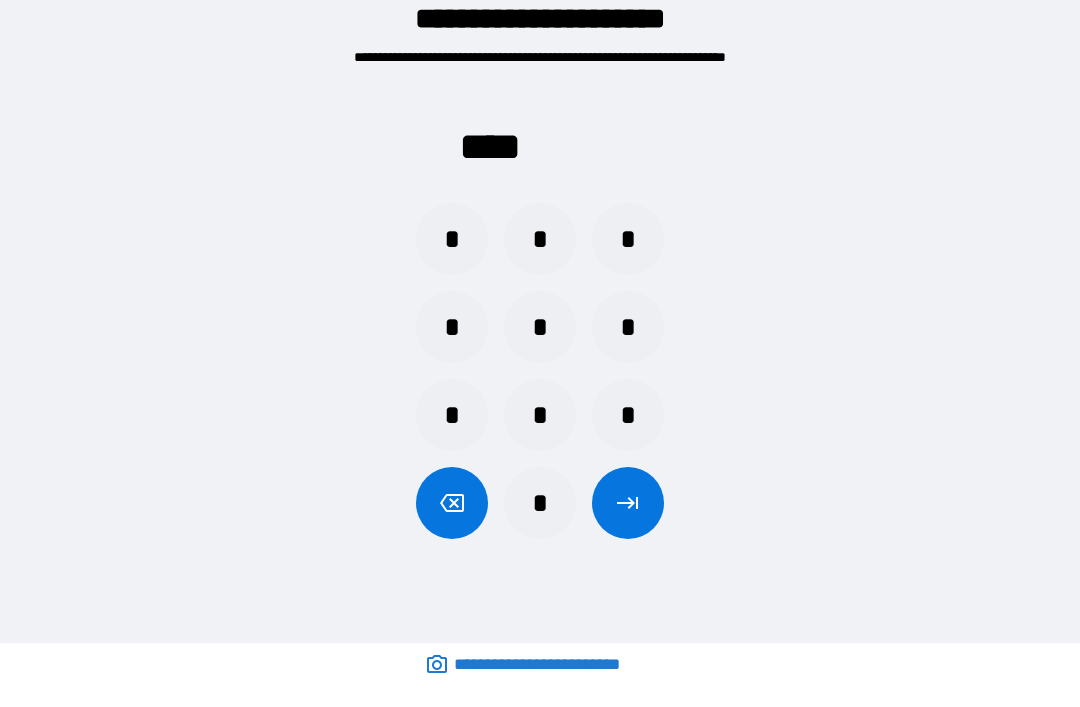 click on "*" at bounding box center (540, 239) 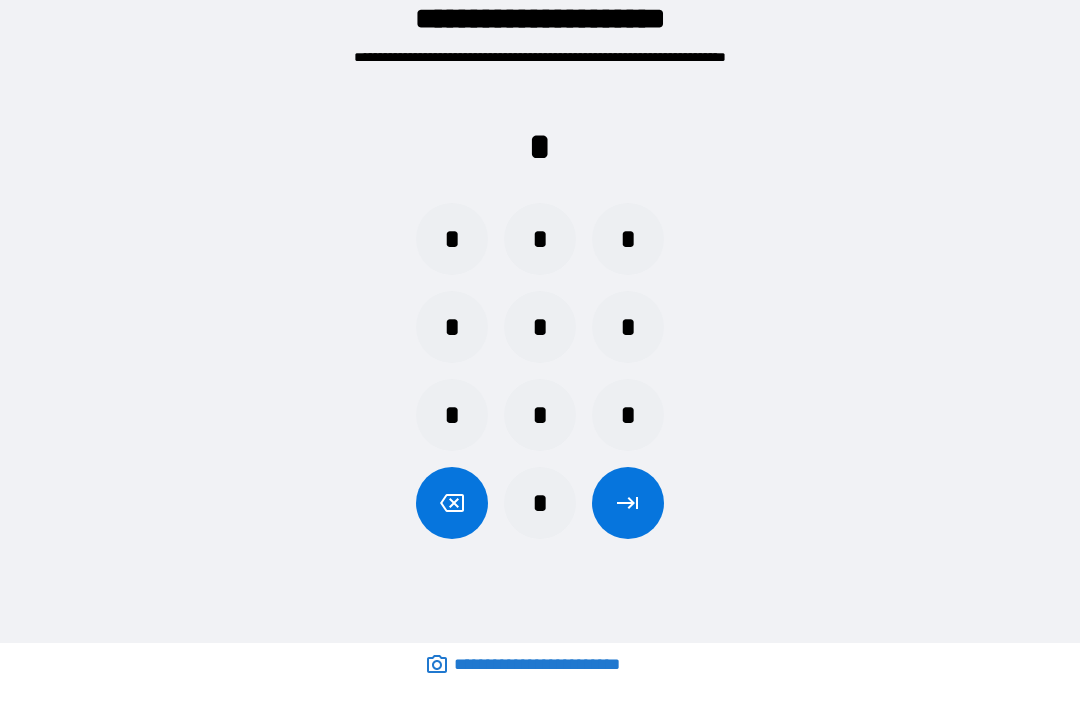 click on "*" at bounding box center (628, 415) 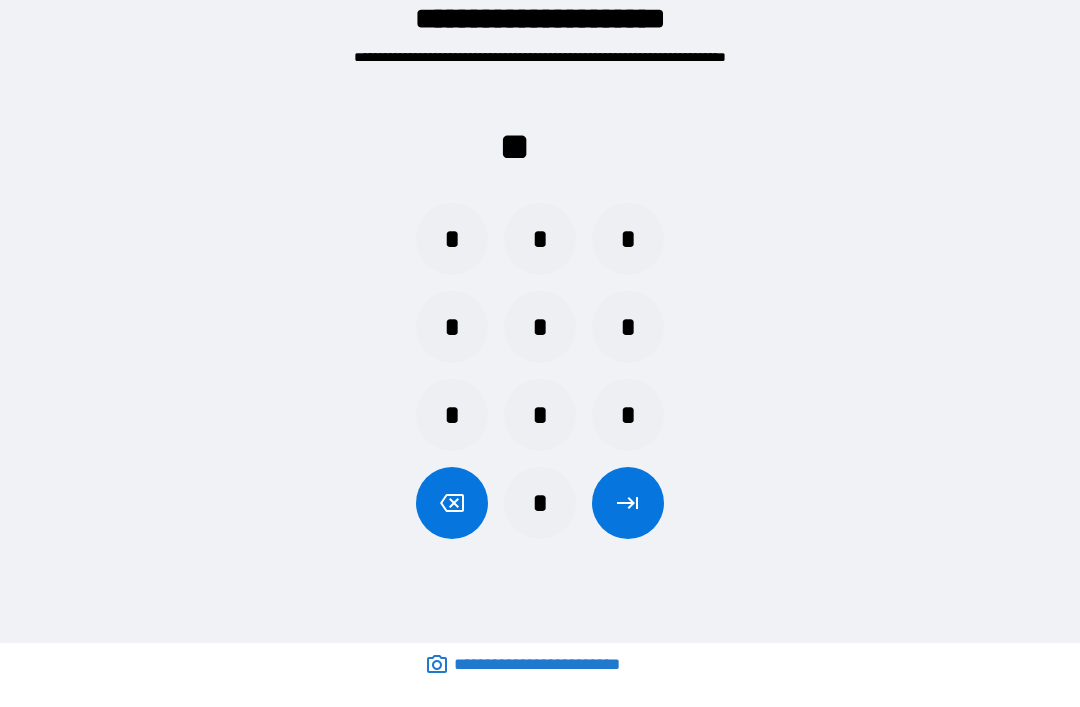 click on "*" at bounding box center (628, 327) 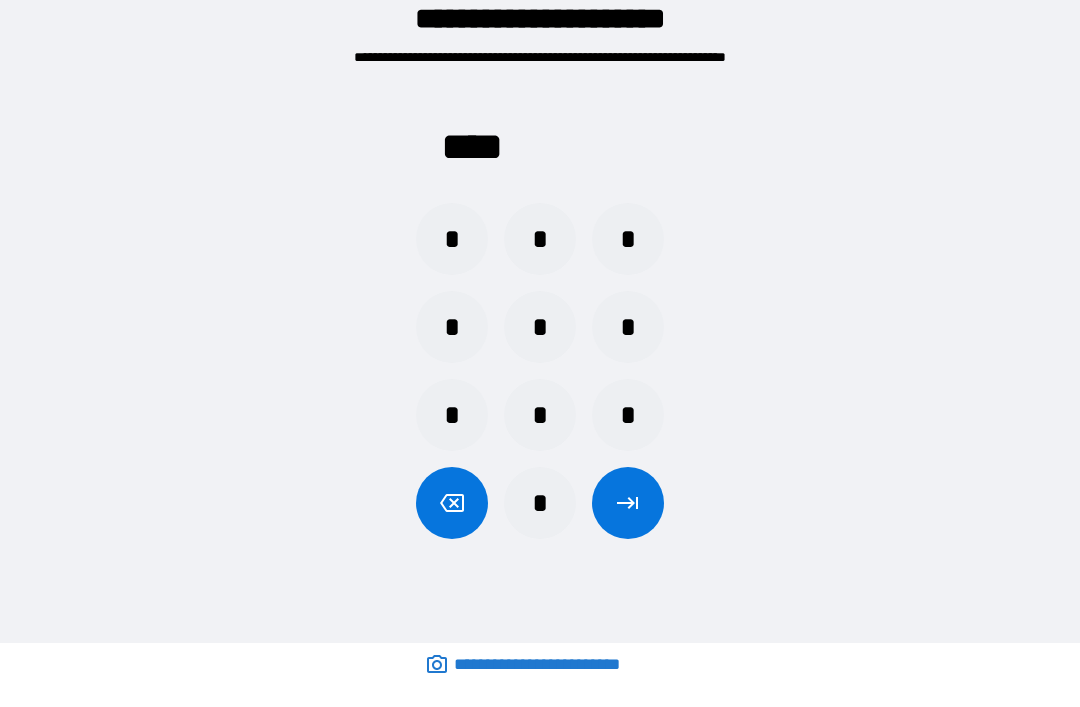 click at bounding box center [628, 503] 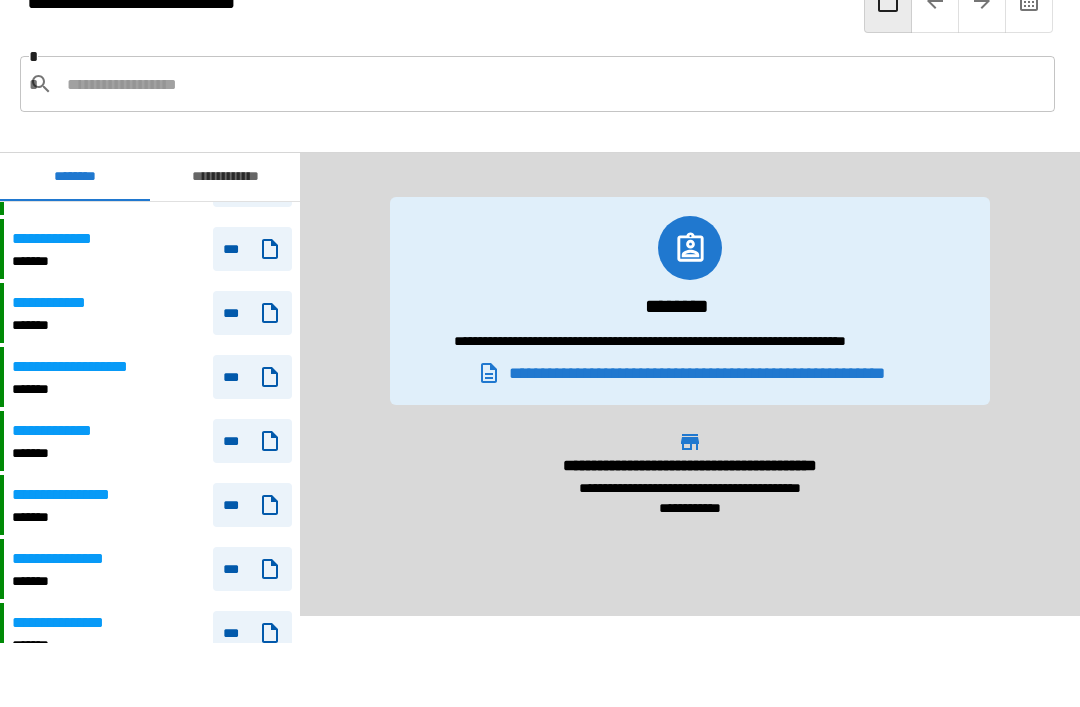 scroll, scrollTop: 2270, scrollLeft: 0, axis: vertical 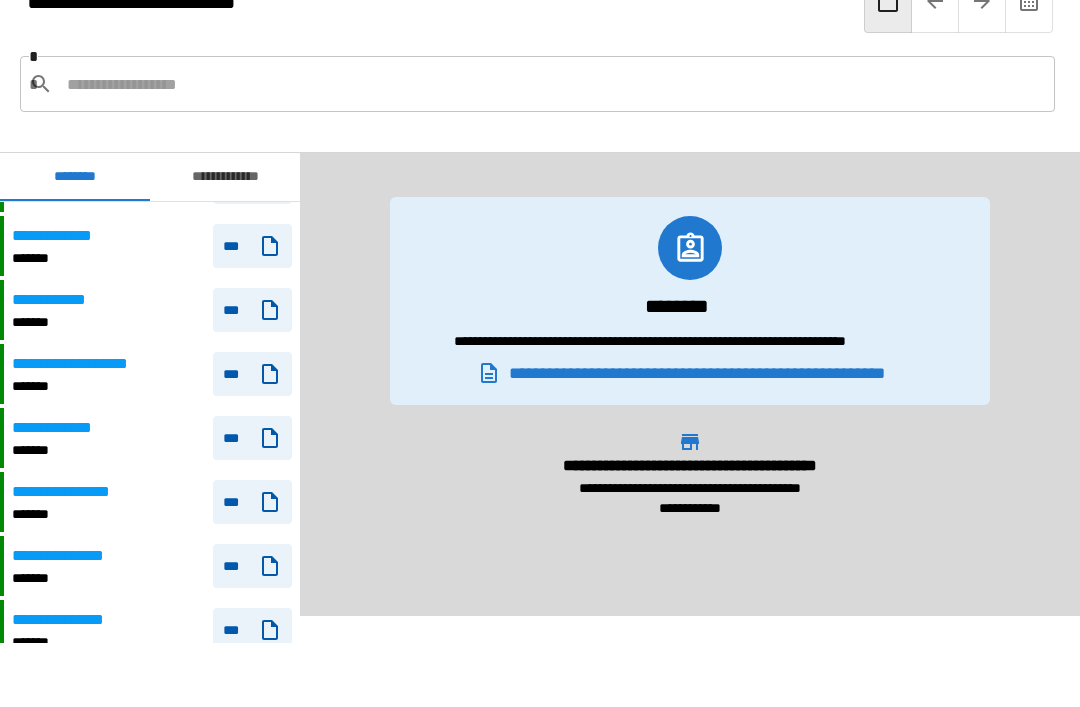 click on "**********" at bounding box center [84, 492] 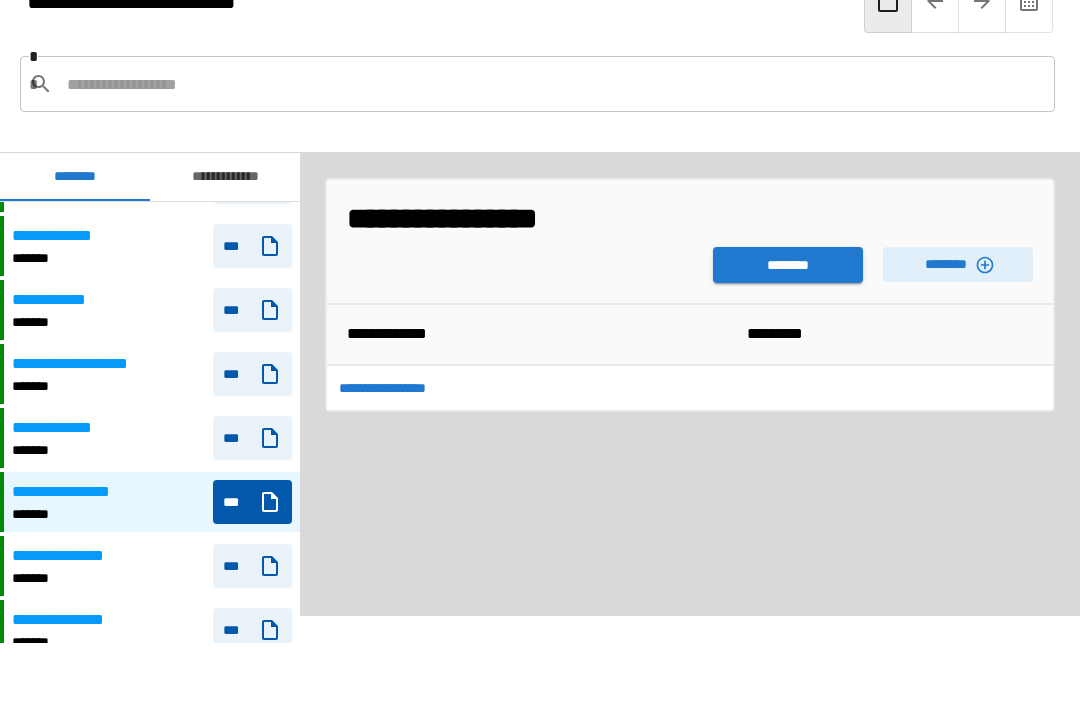 click on "********" at bounding box center [788, 265] 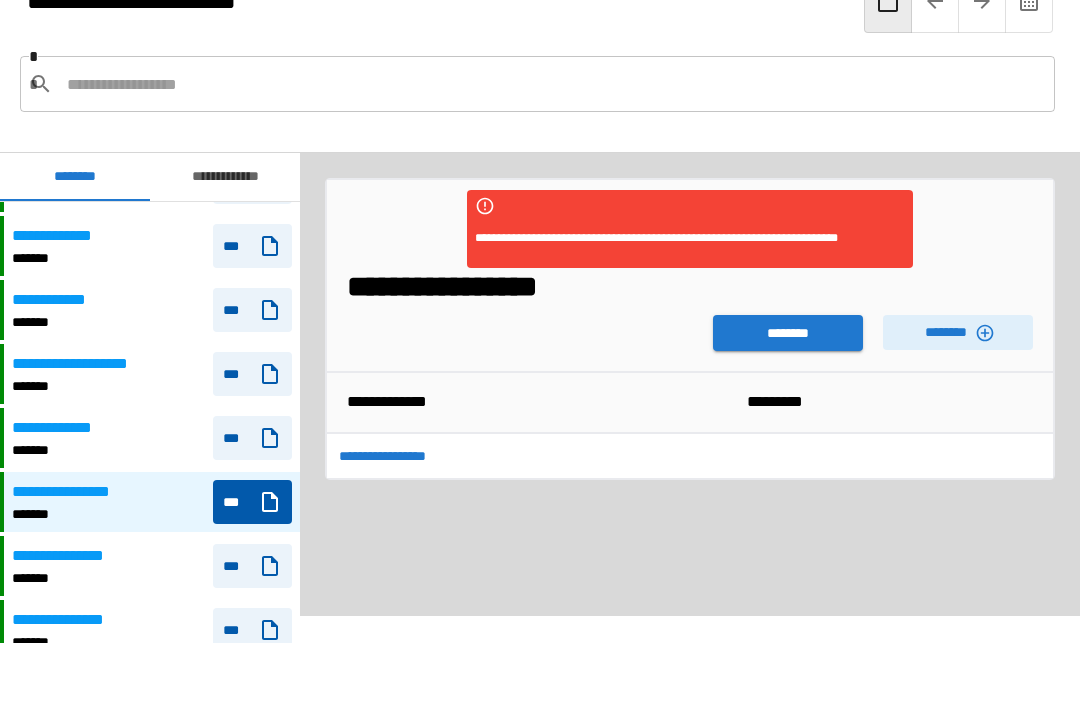 click on "********" at bounding box center (958, 332) 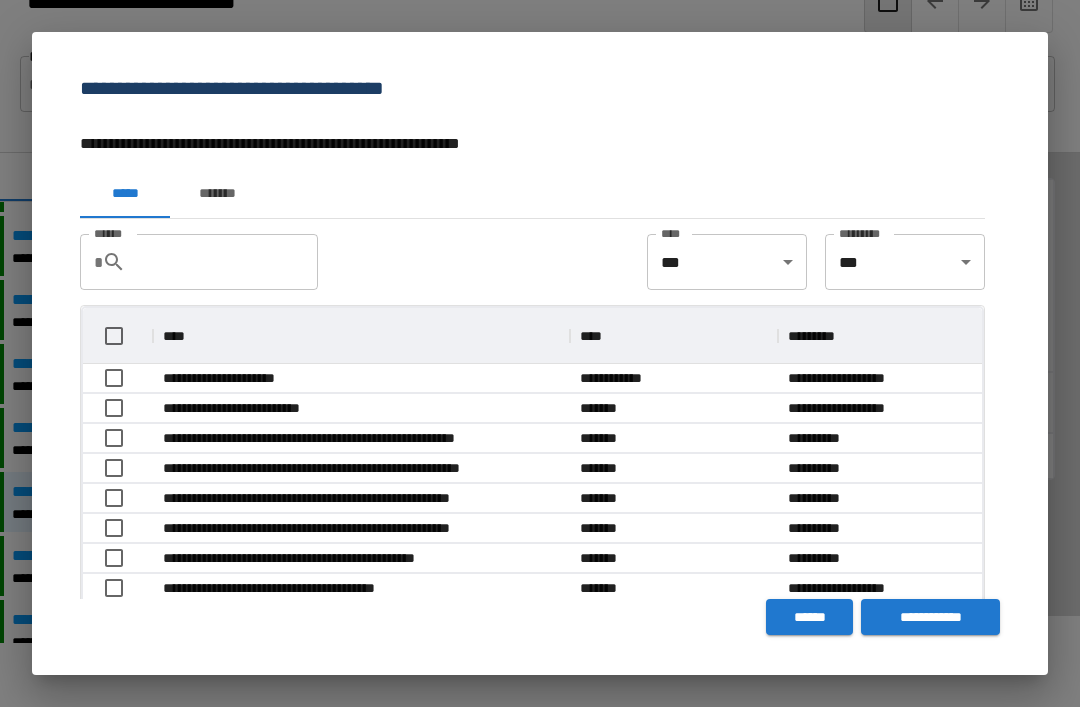 scroll, scrollTop: 116, scrollLeft: 899, axis: both 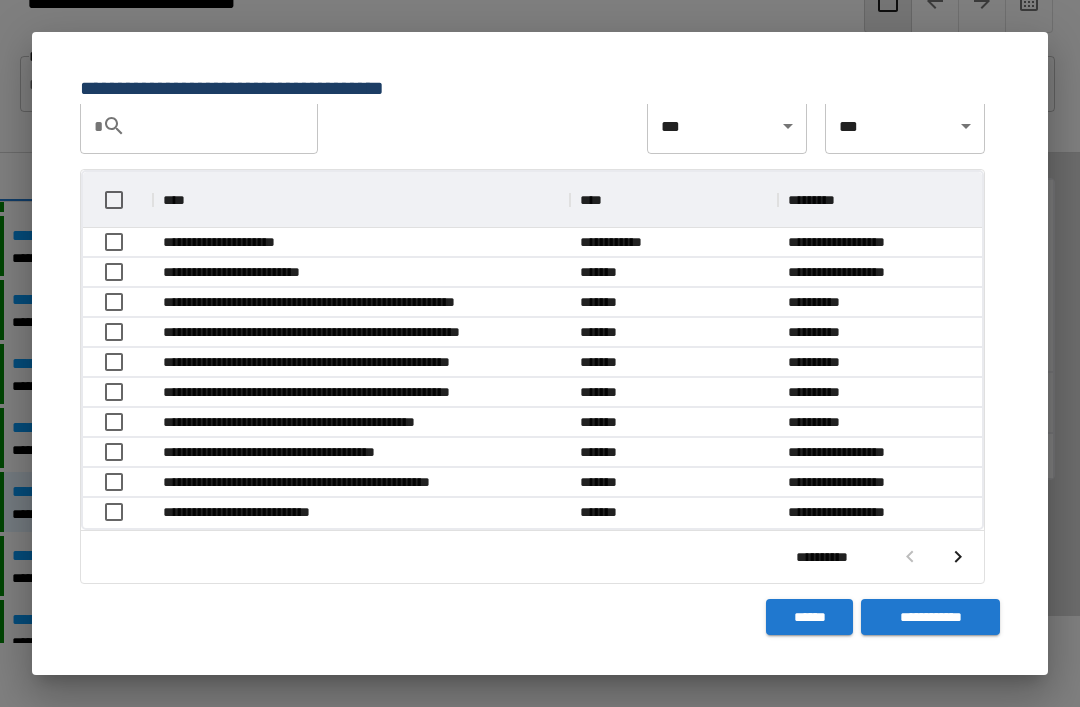 click at bounding box center (958, 557) 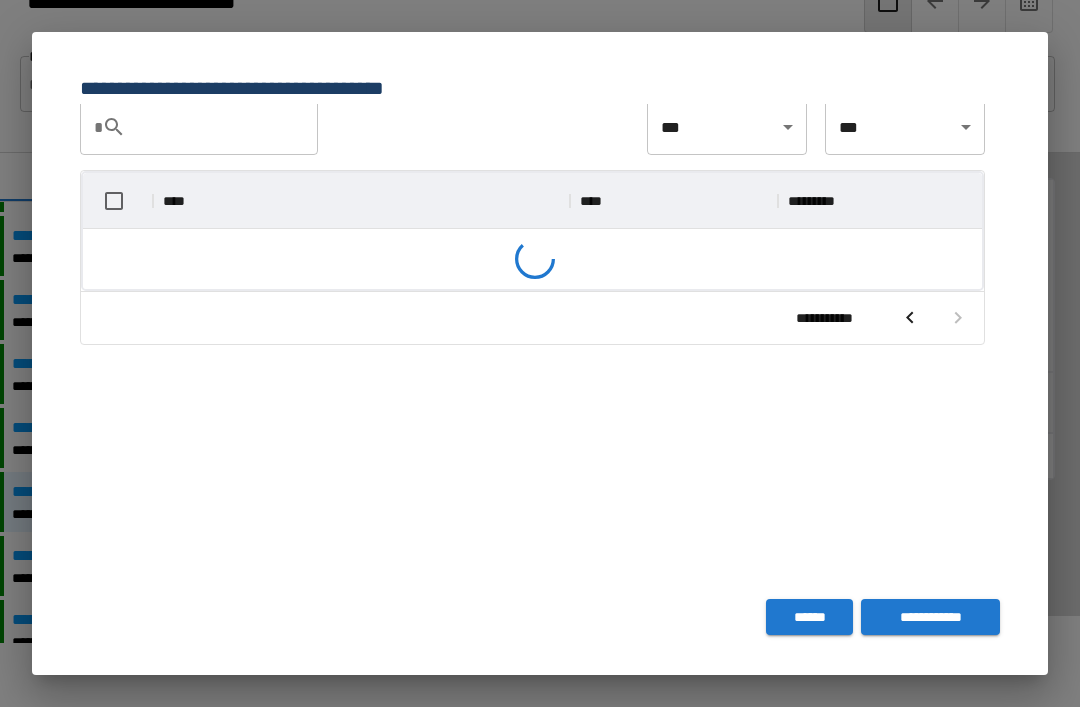 scroll, scrollTop: 135, scrollLeft: 0, axis: vertical 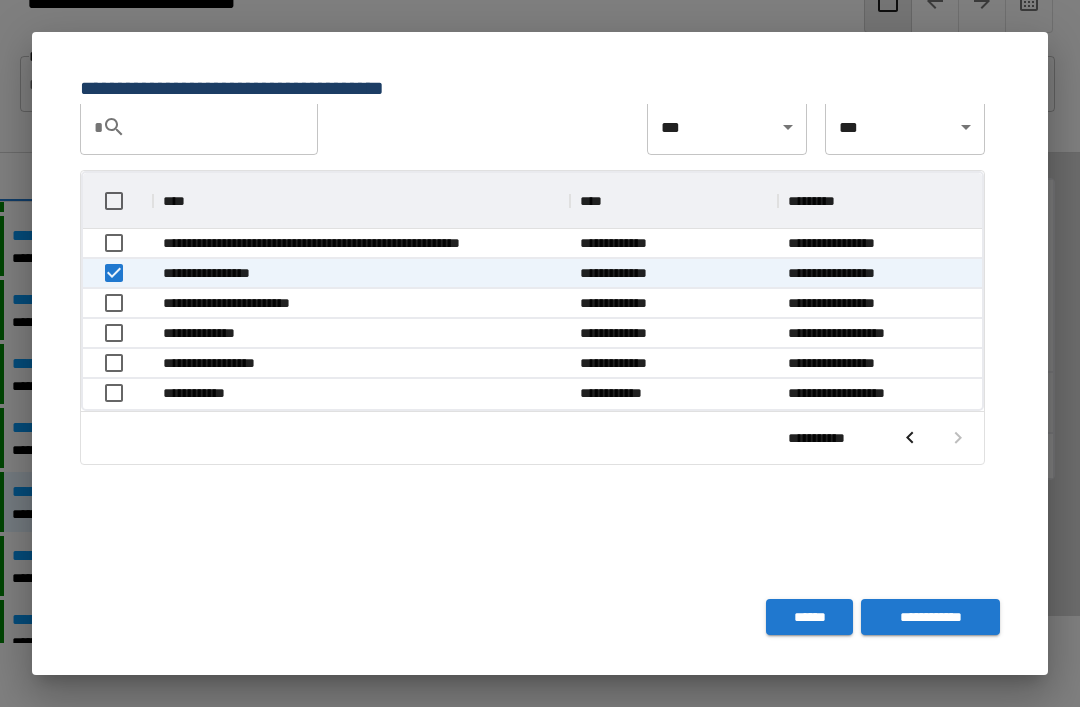click on "**********" at bounding box center (930, 617) 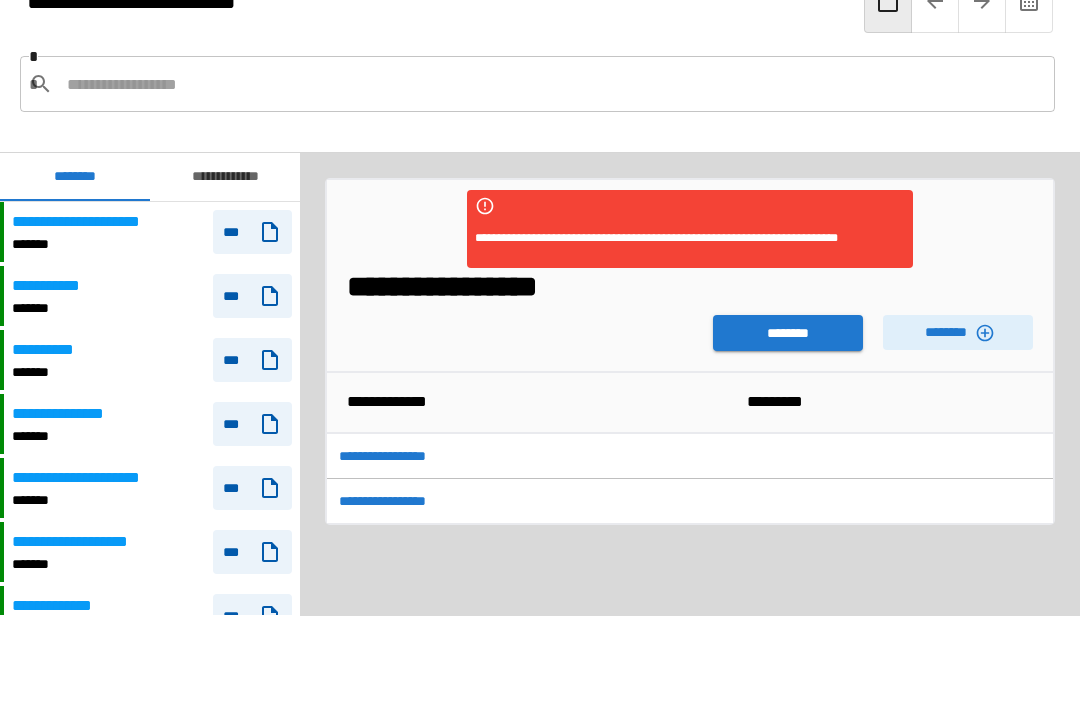 scroll, scrollTop: 2760, scrollLeft: 0, axis: vertical 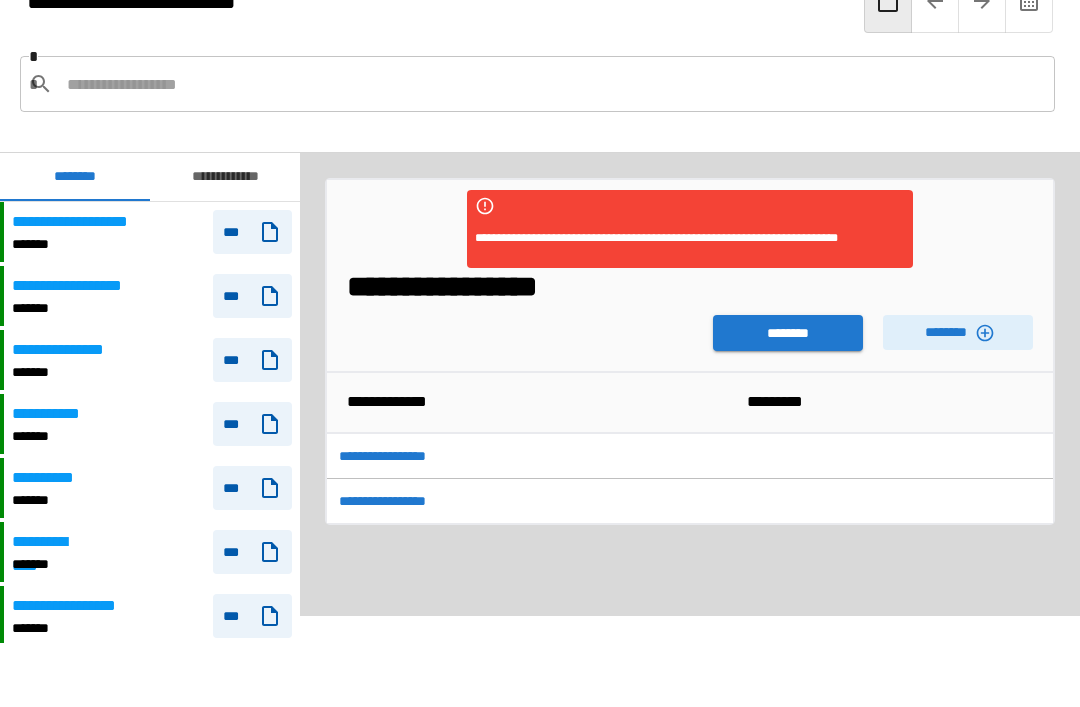 click on "********" at bounding box center (788, 333) 